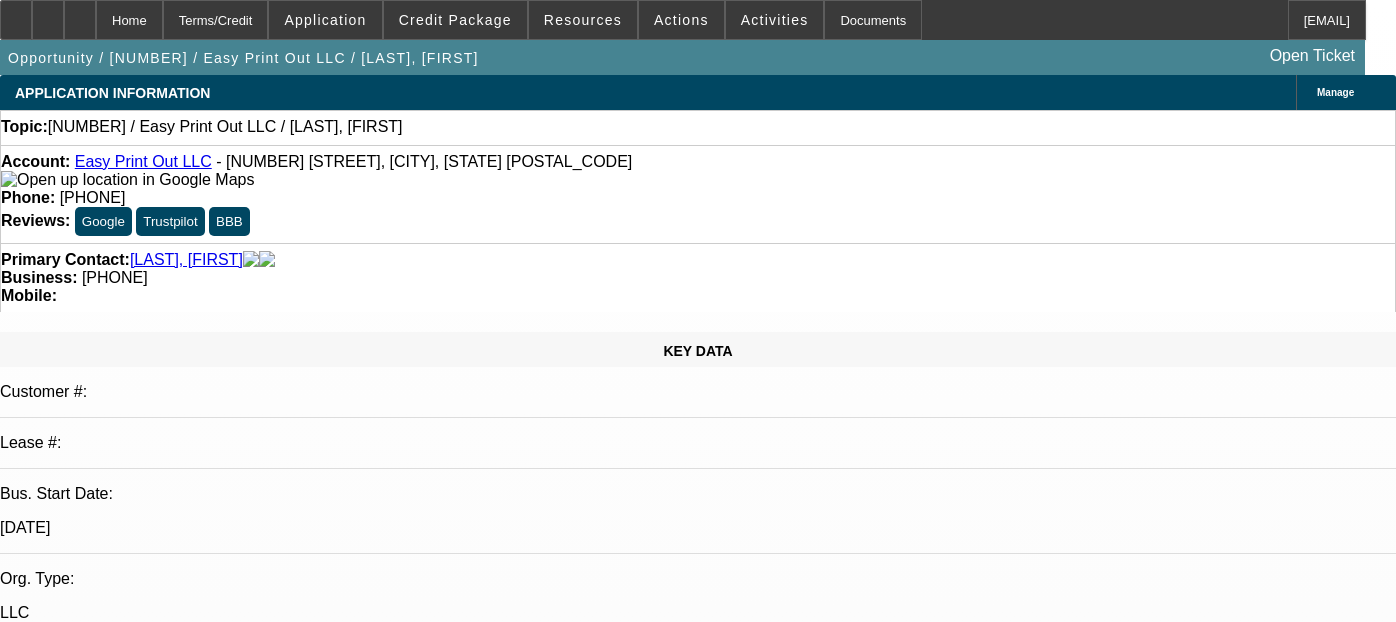 select on "0" 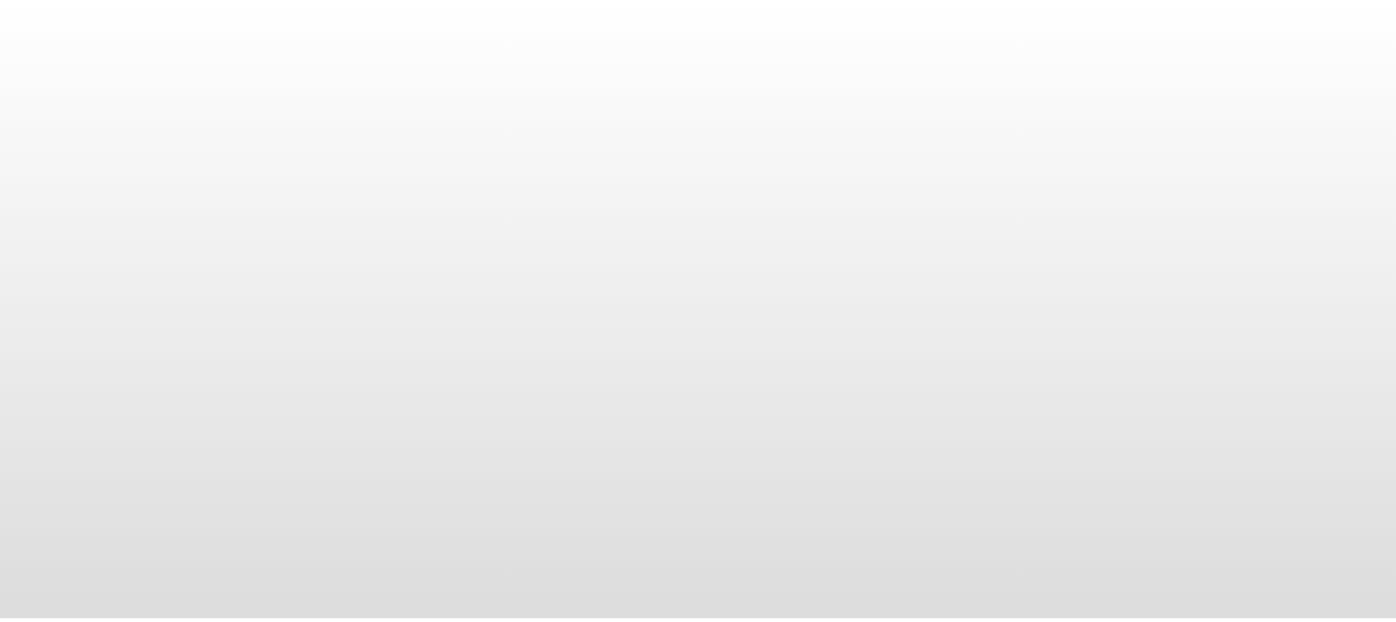 scroll, scrollTop: 0, scrollLeft: 0, axis: both 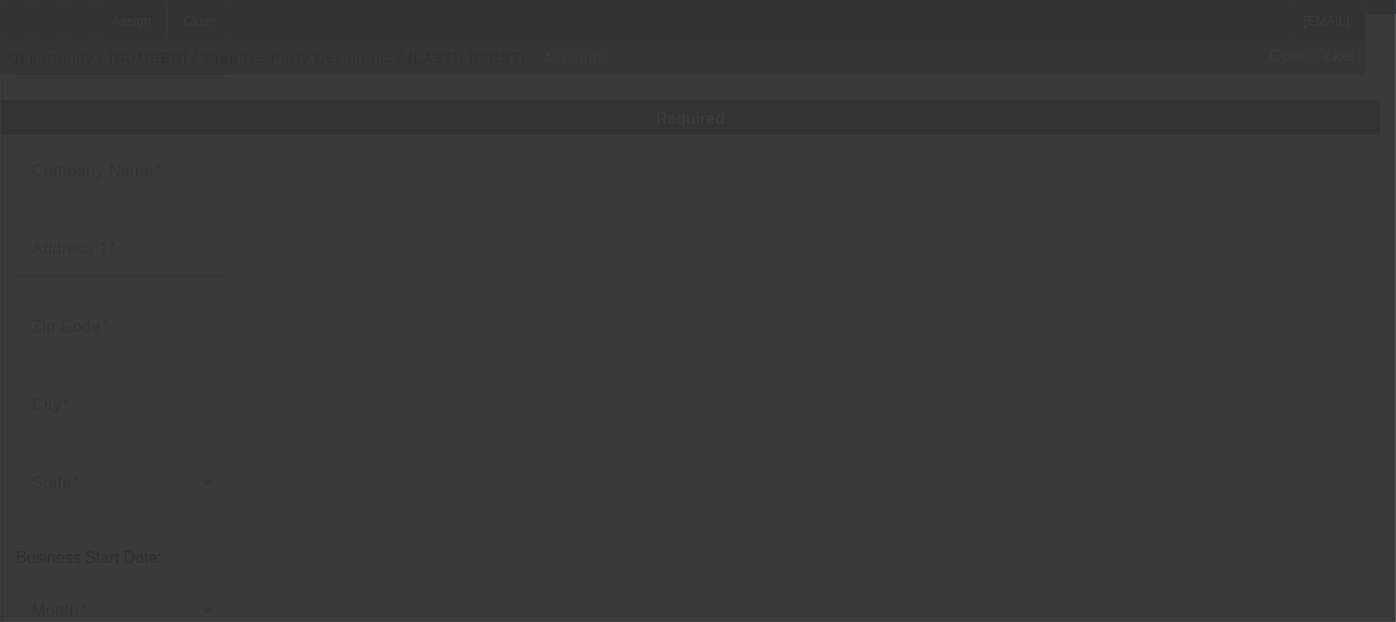 type on "Creative Party Design Inc" 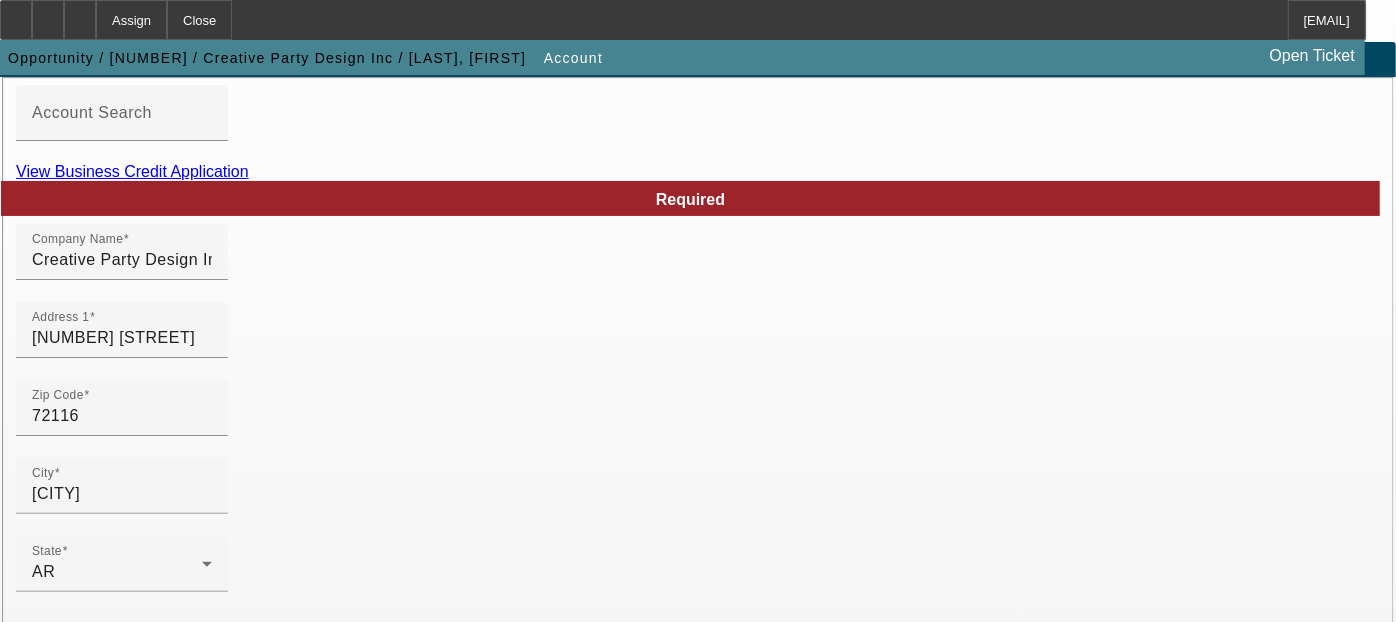 scroll, scrollTop: 108, scrollLeft: 0, axis: vertical 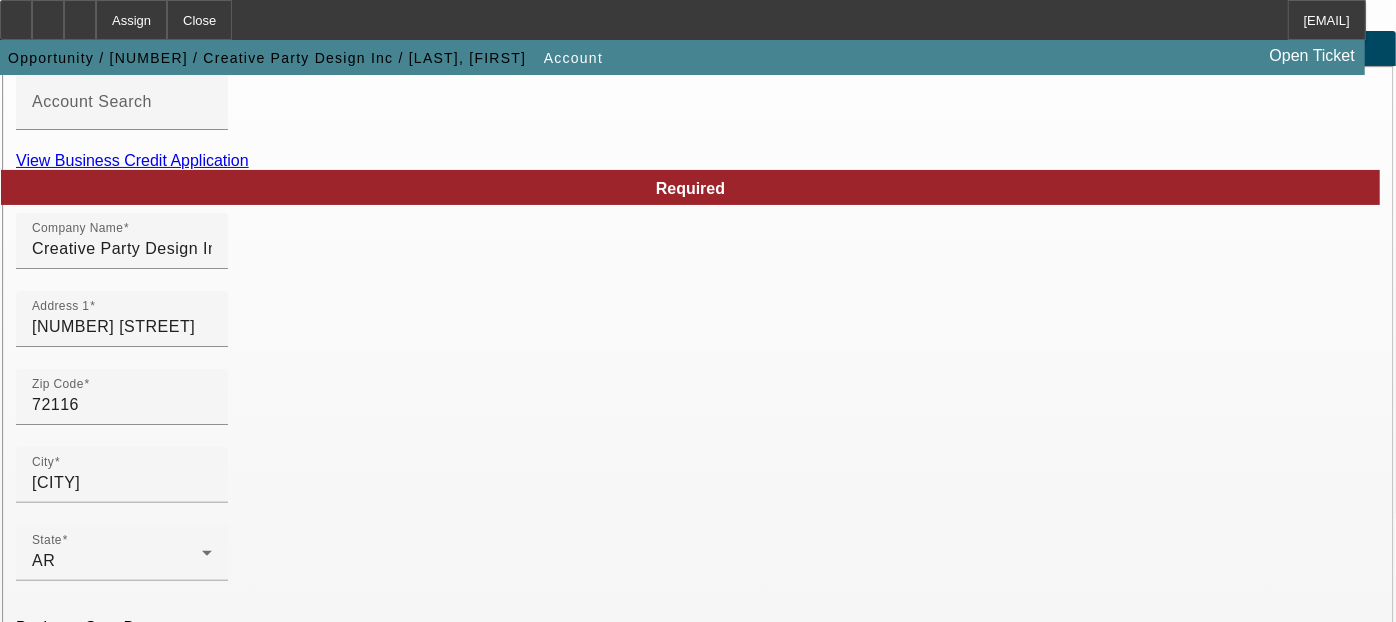 click on "View Business Credit Application" at bounding box center (132, 160) 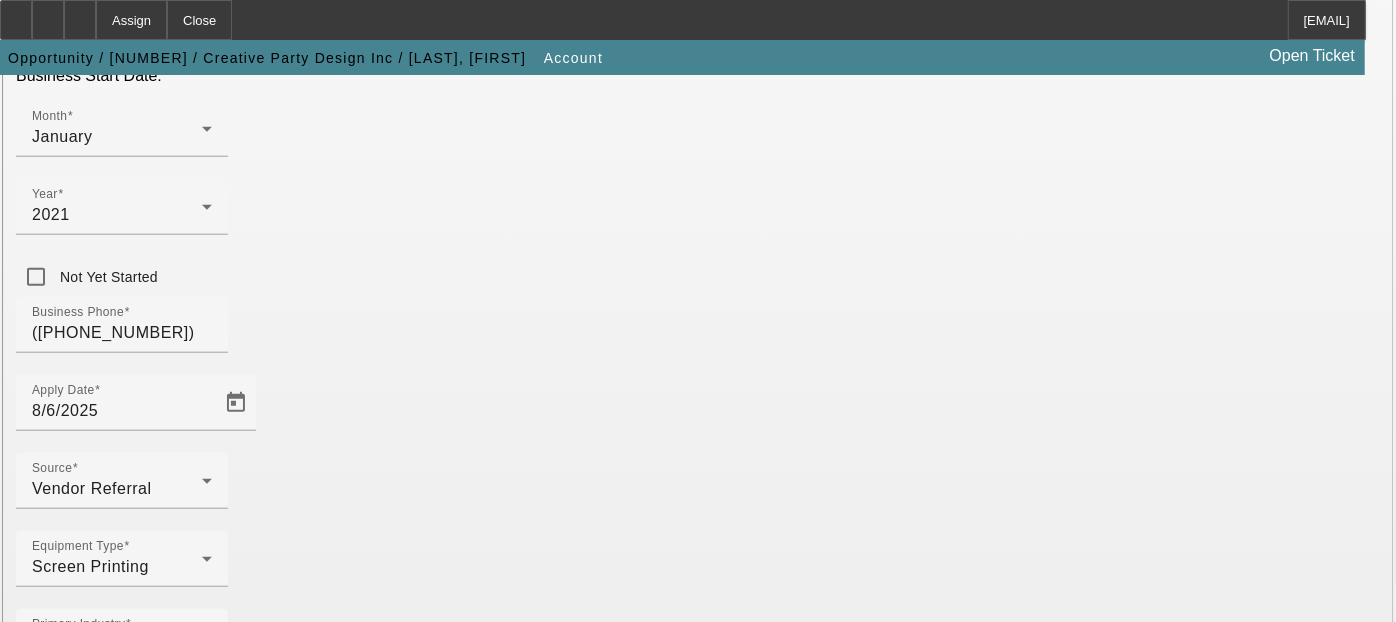 scroll, scrollTop: 663, scrollLeft: 0, axis: vertical 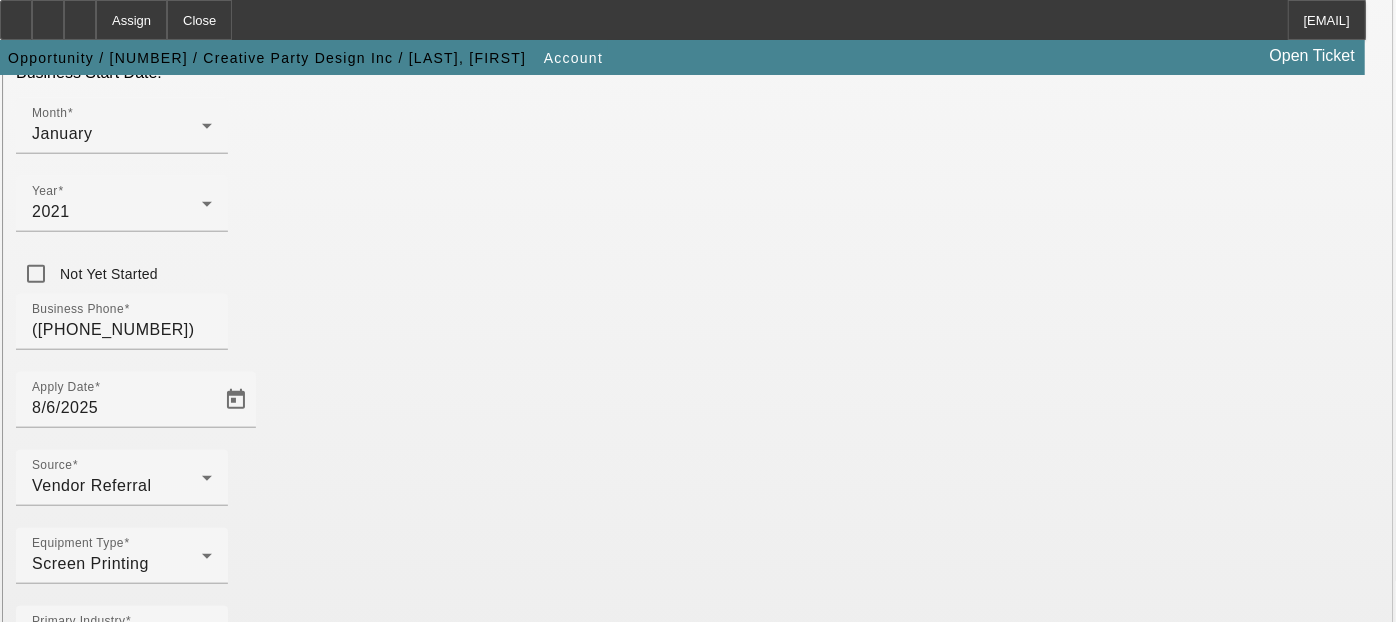 click on "Submit" at bounding box center (28, 2057) 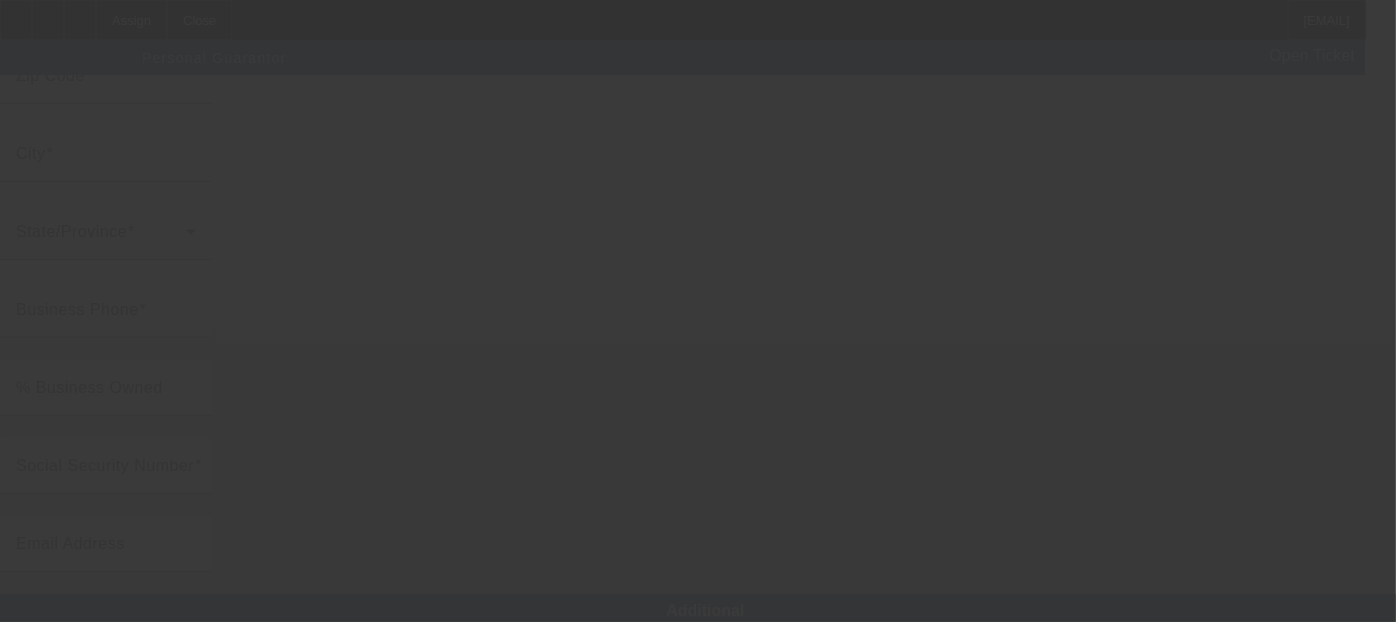 scroll, scrollTop: 0, scrollLeft: 0, axis: both 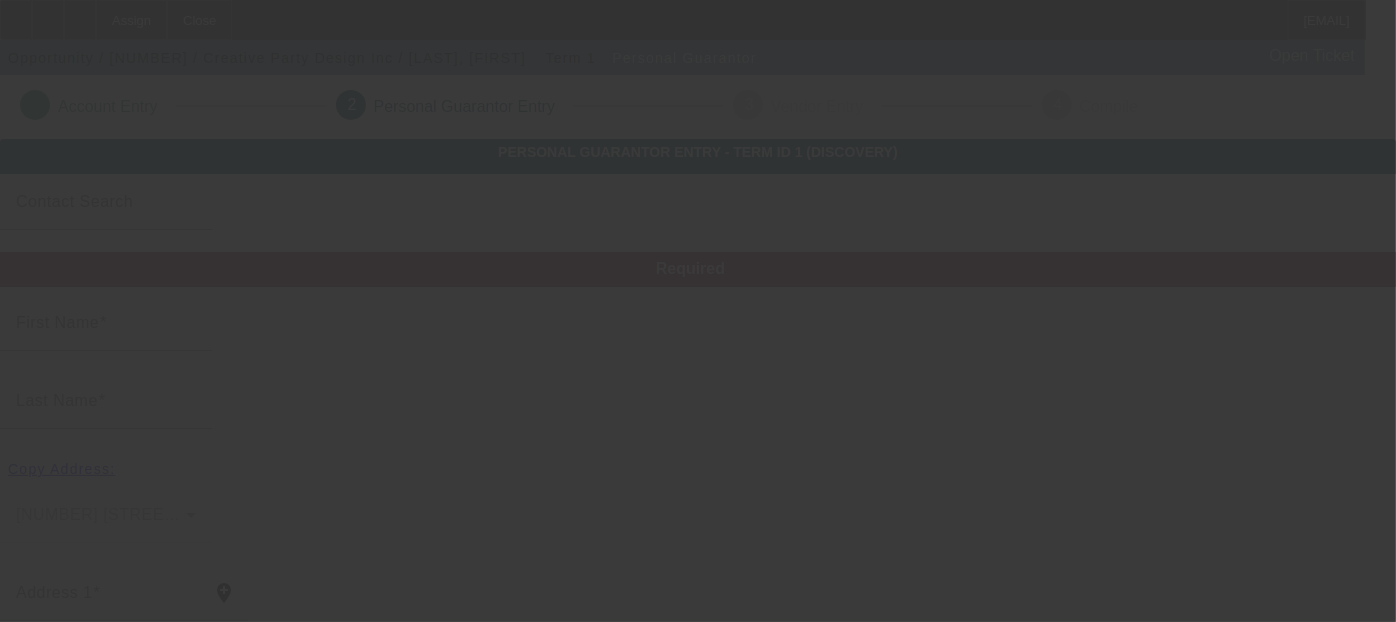 type on "Kerry" 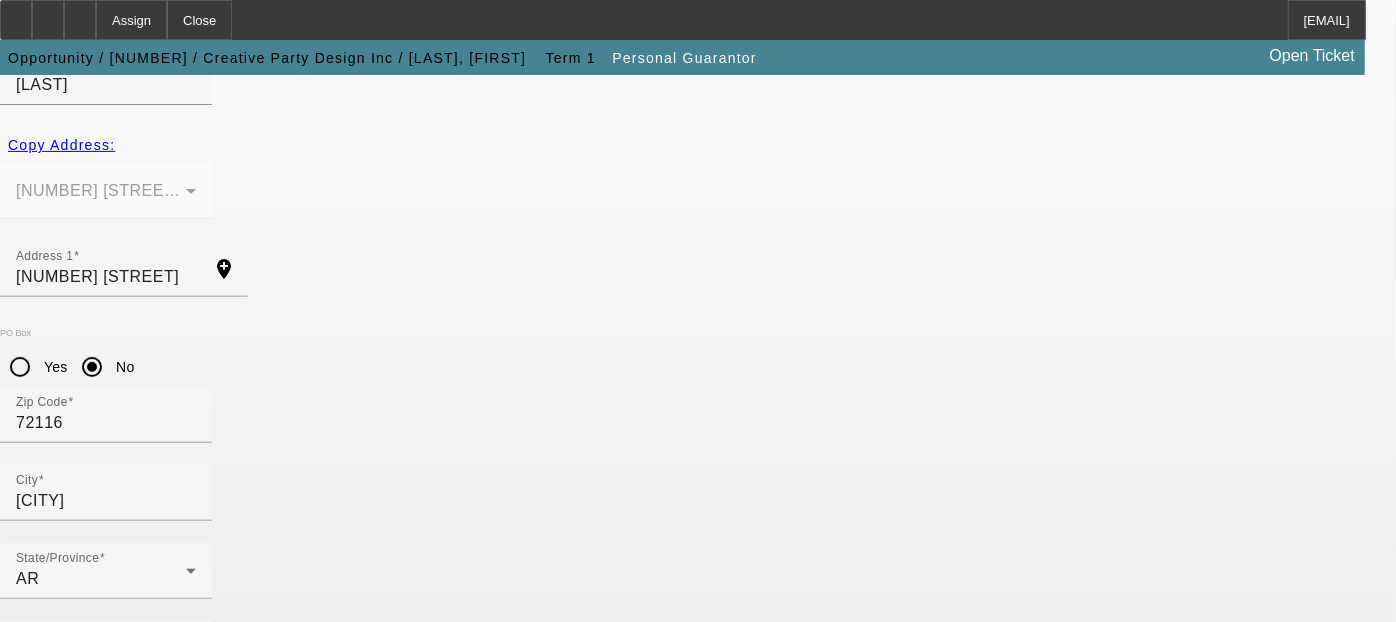 scroll, scrollTop: 360, scrollLeft: 0, axis: vertical 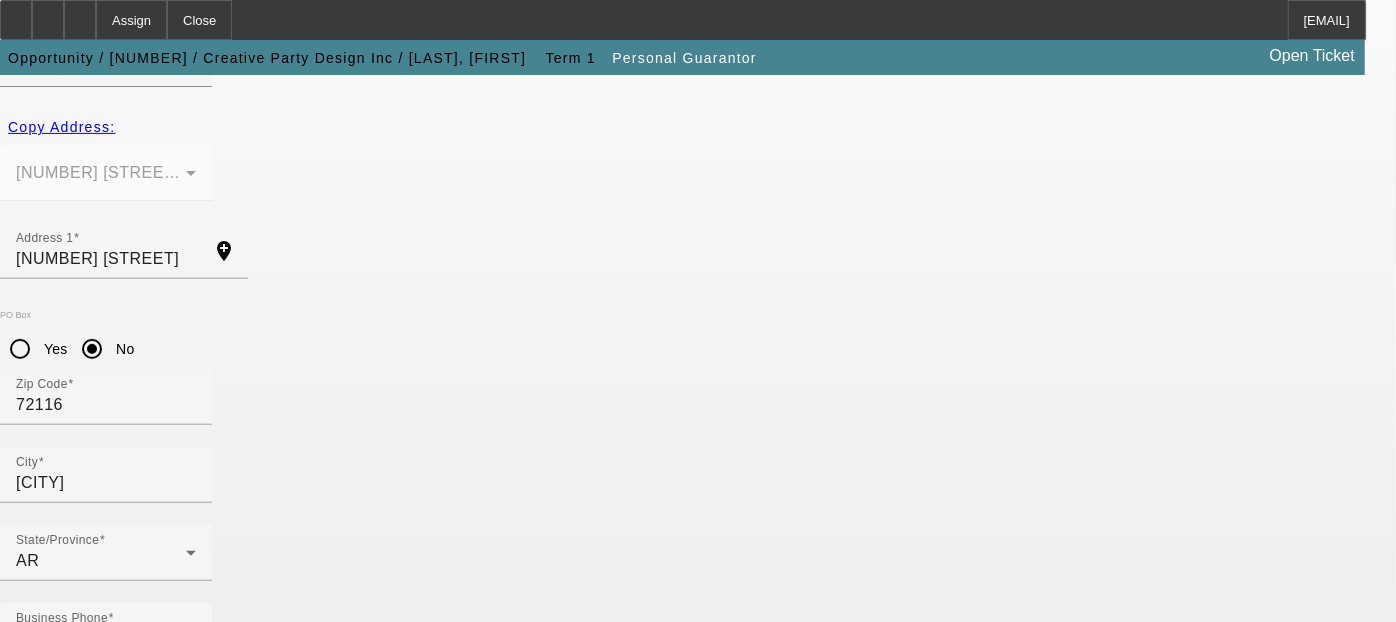click on "Submit" at bounding box center [28, 1748] 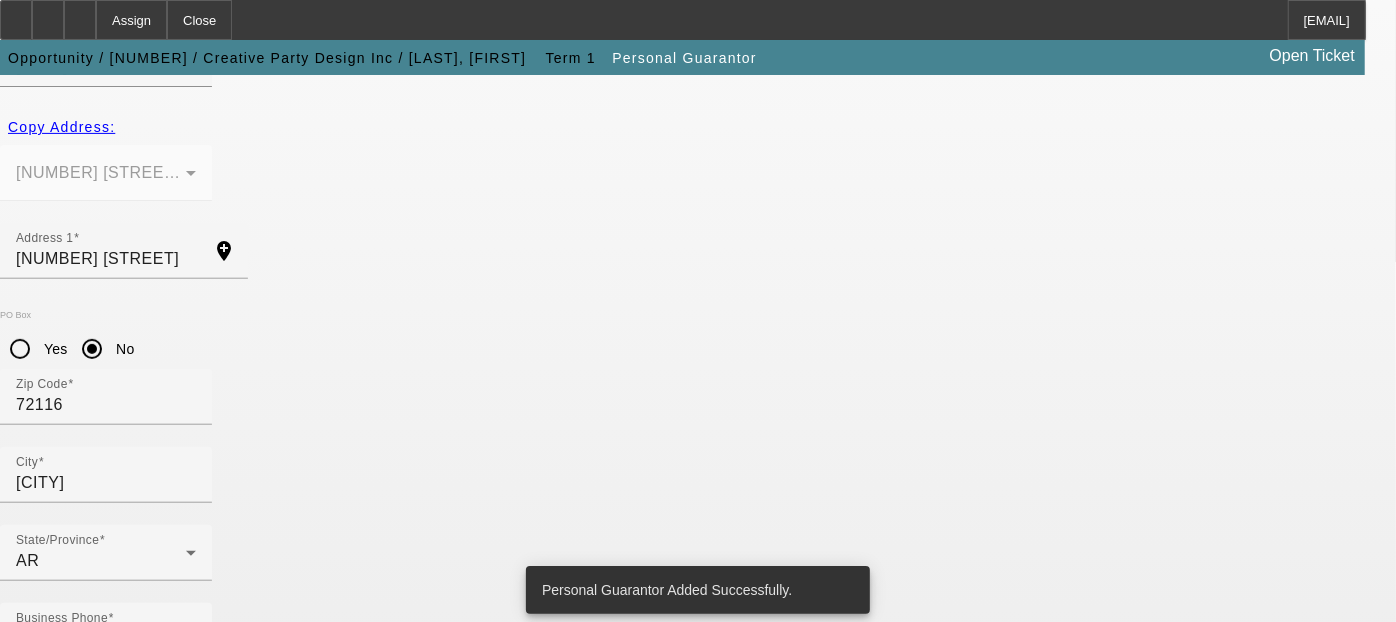 scroll, scrollTop: 0, scrollLeft: 0, axis: both 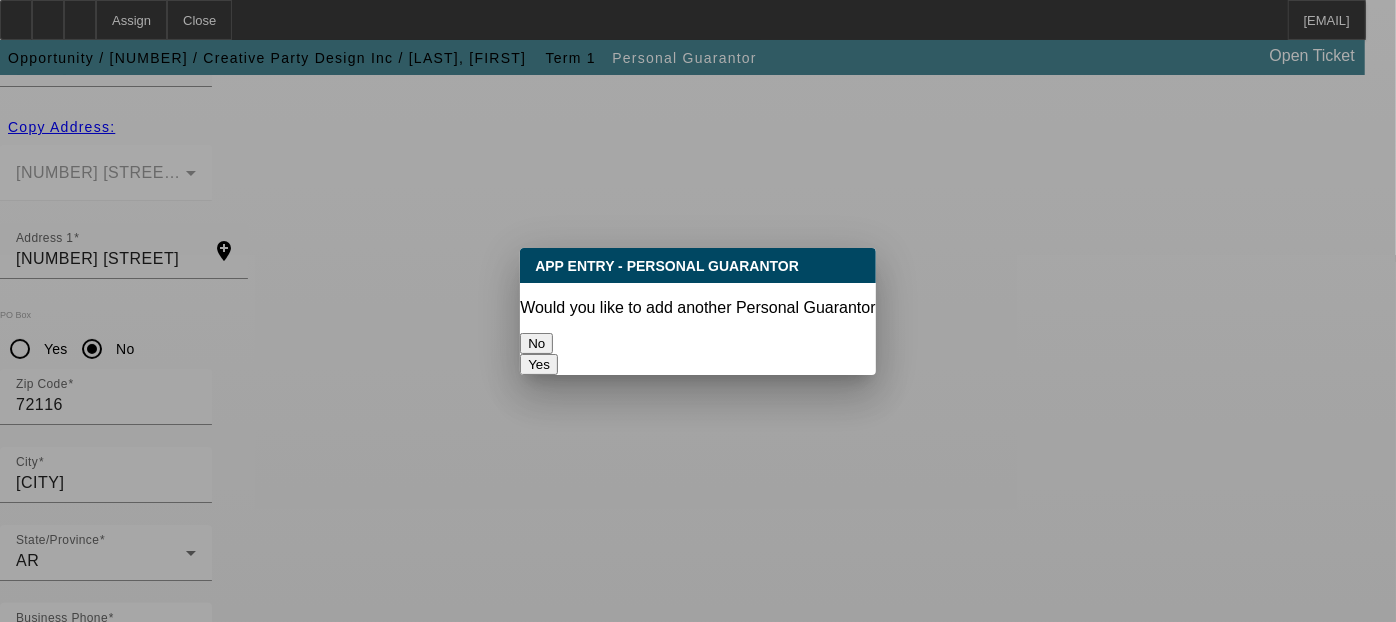 click on "No" at bounding box center [536, 343] 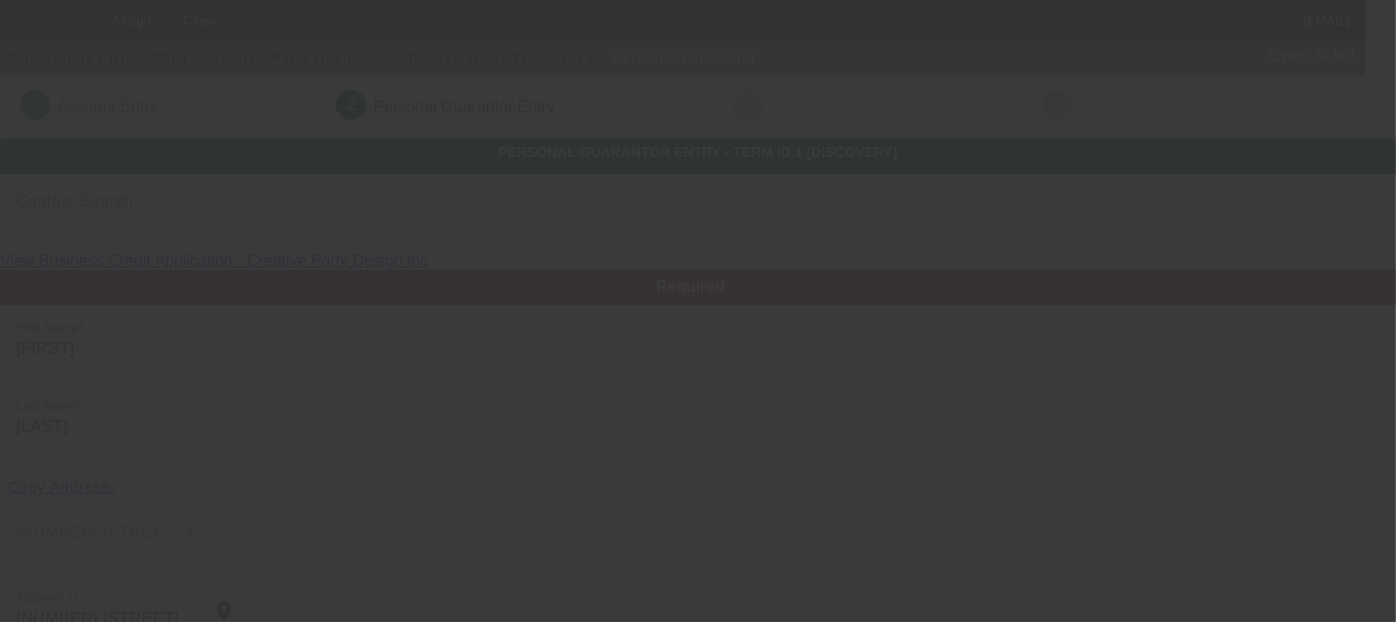 scroll, scrollTop: 360, scrollLeft: 0, axis: vertical 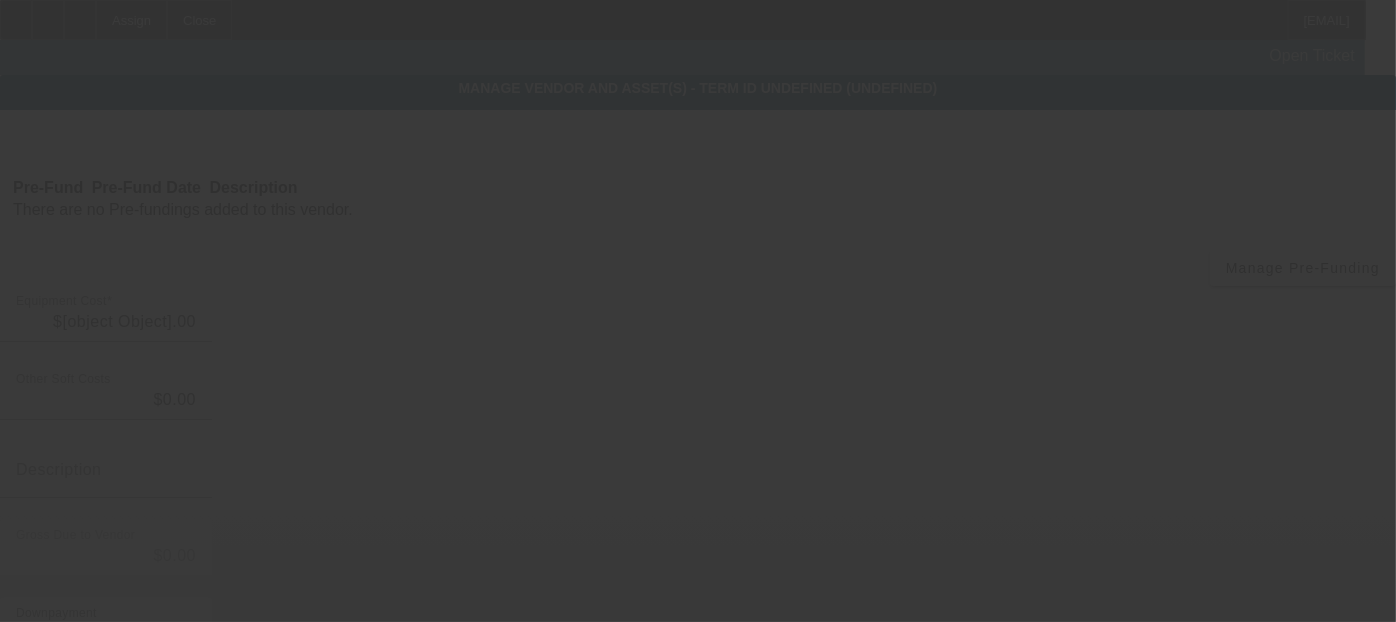 type on "$22,900.00" 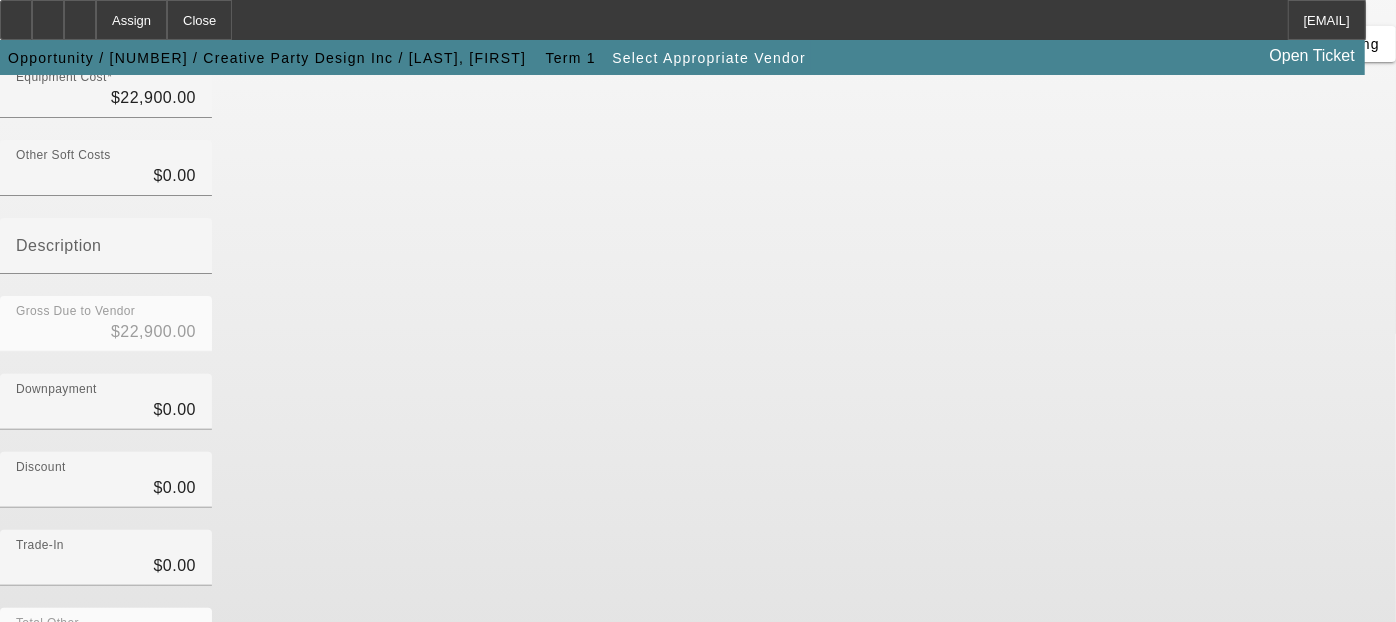 scroll, scrollTop: 320, scrollLeft: 0, axis: vertical 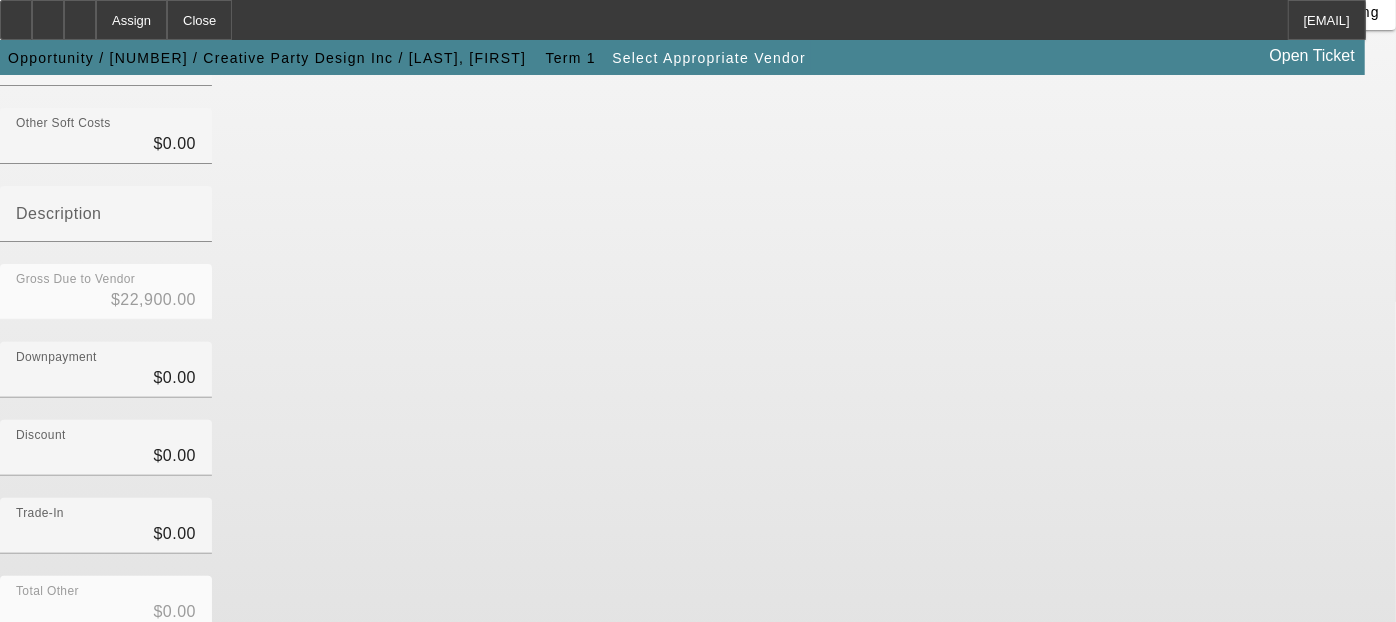 click on "Submit" at bounding box center (28, 742) 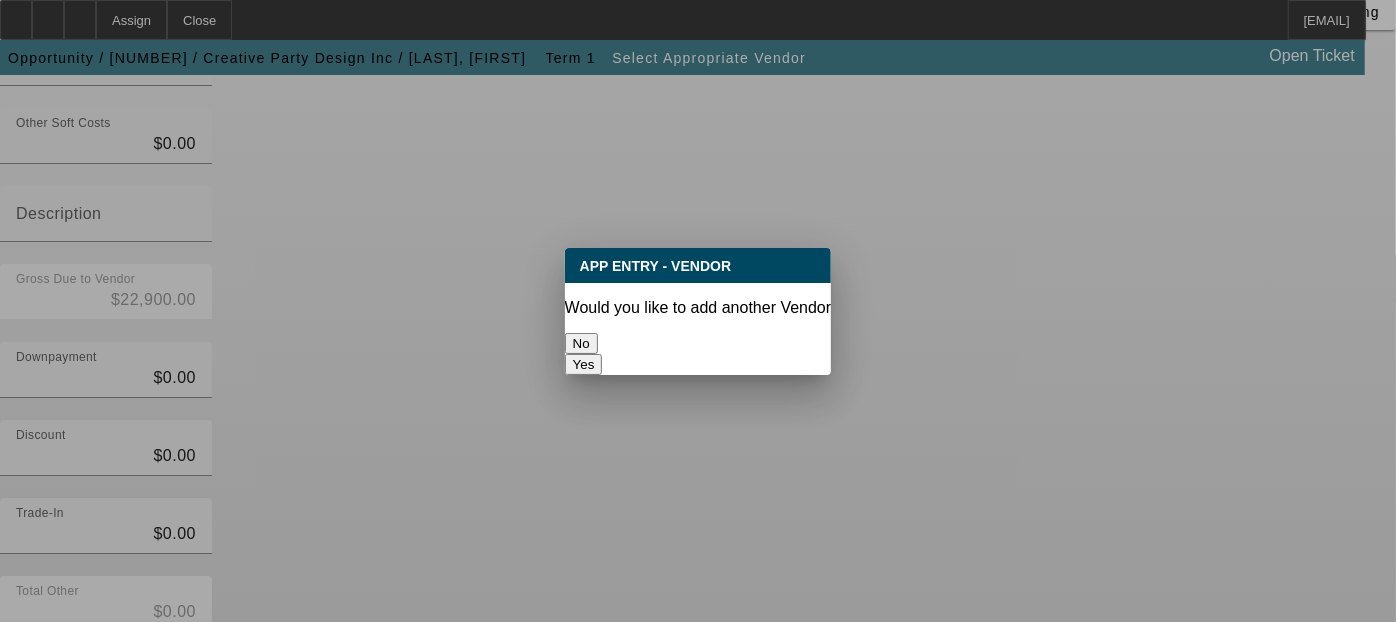 click on "No" at bounding box center (581, 343) 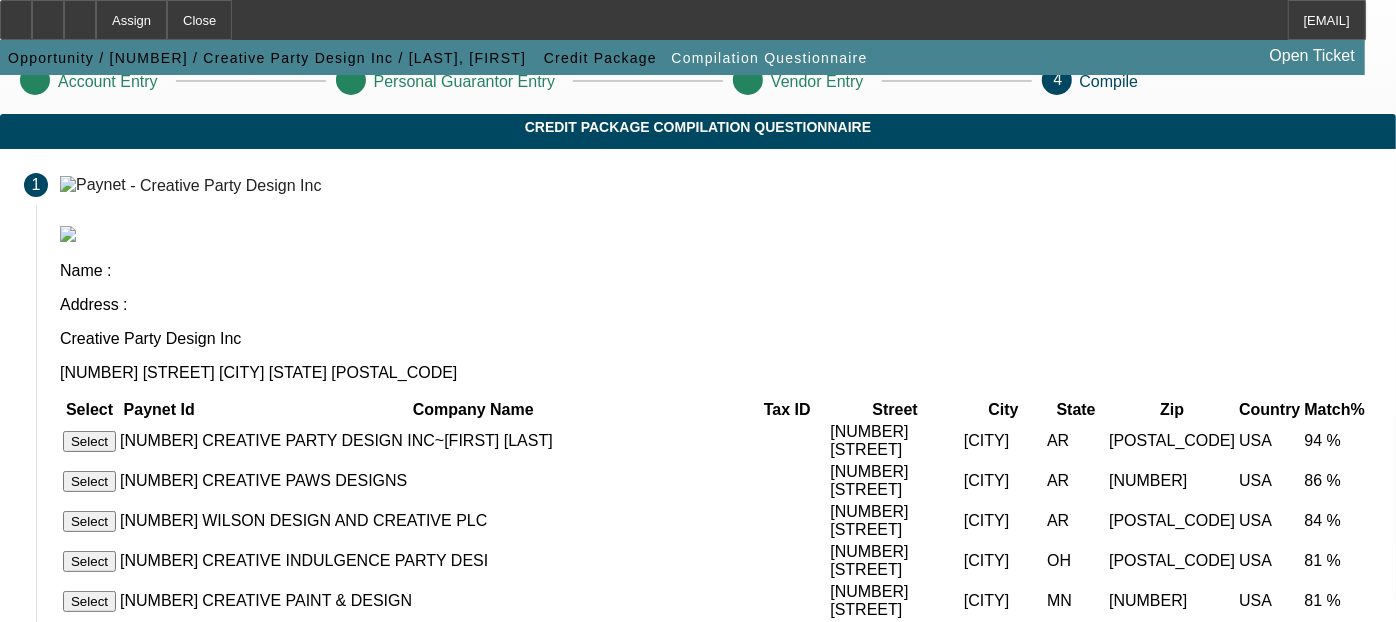 scroll, scrollTop: 26, scrollLeft: 0, axis: vertical 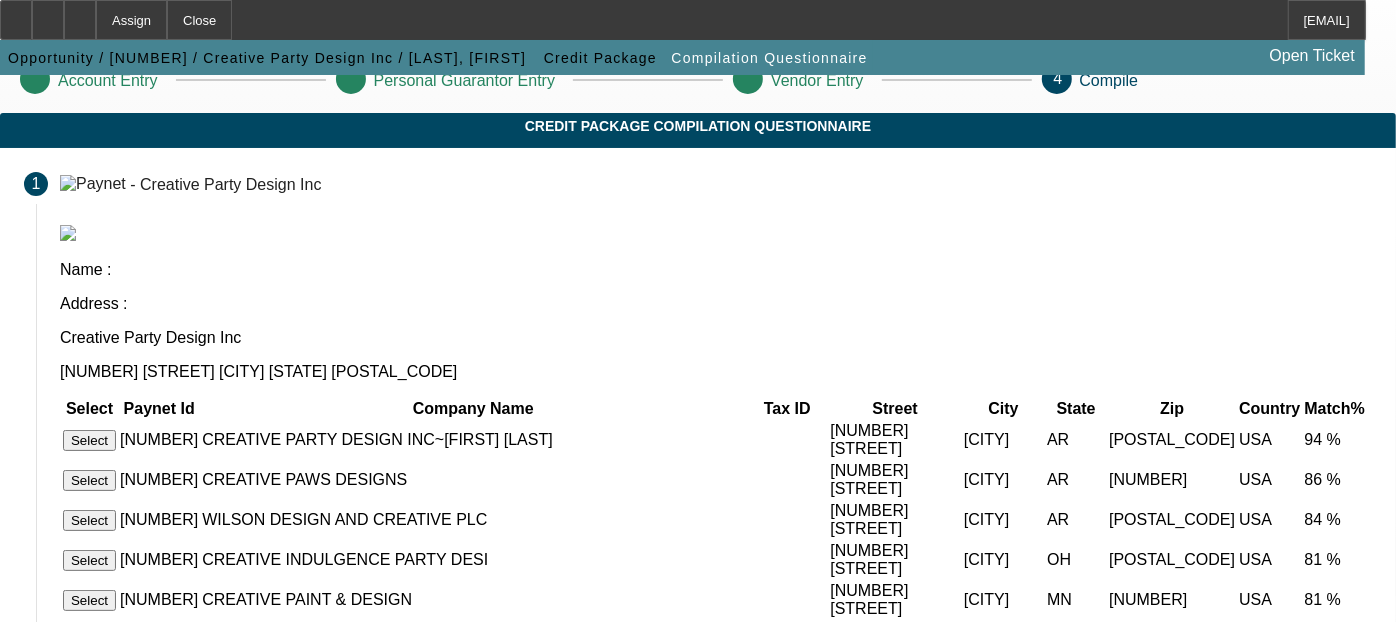 click on "Select" at bounding box center [89, 440] 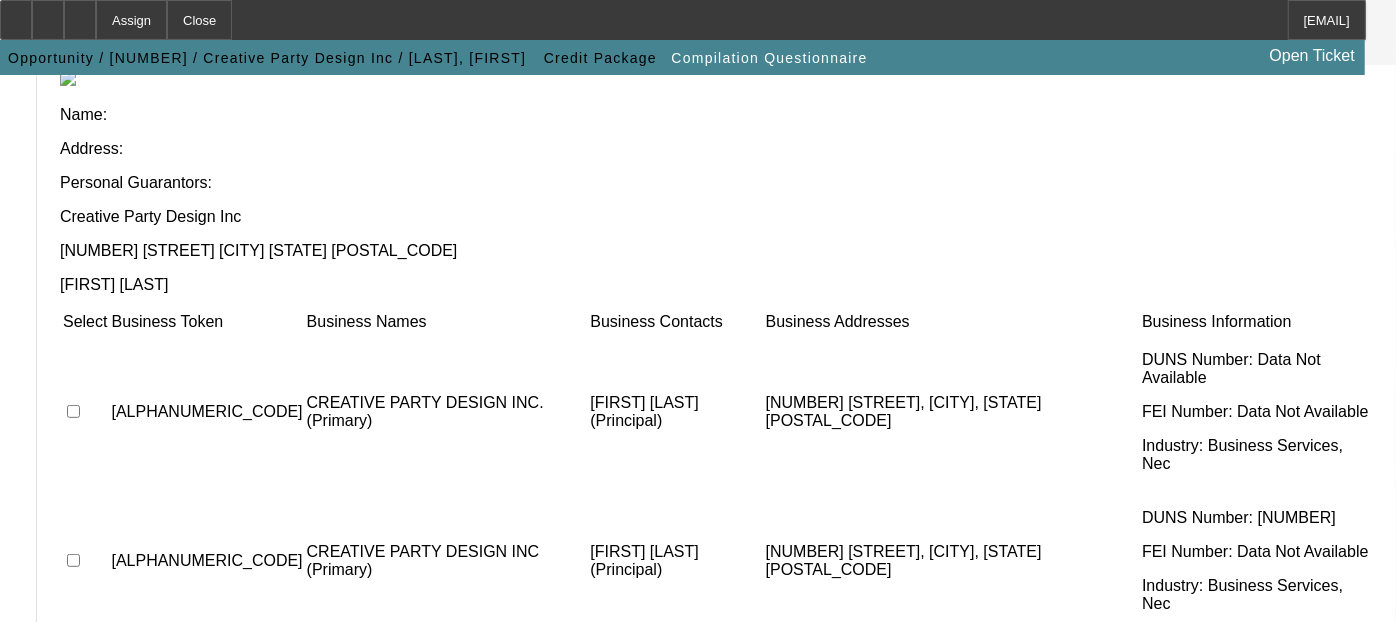 scroll, scrollTop: 251, scrollLeft: 0, axis: vertical 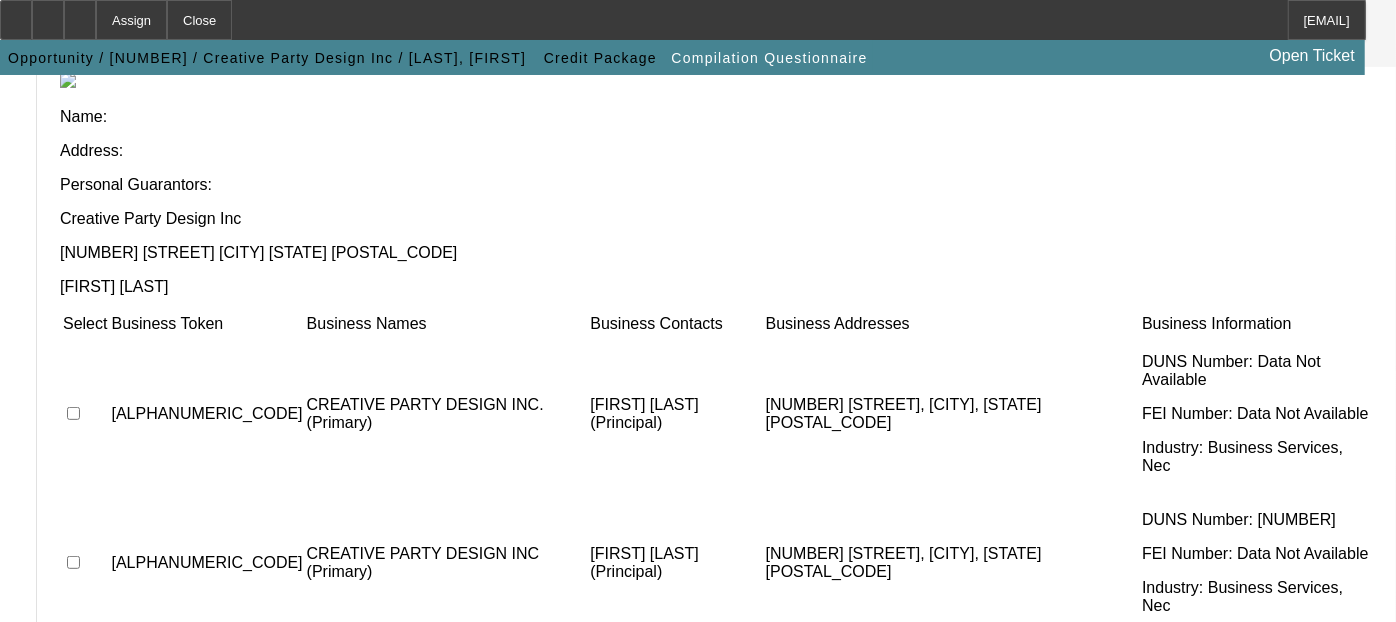 click at bounding box center [73, 413] 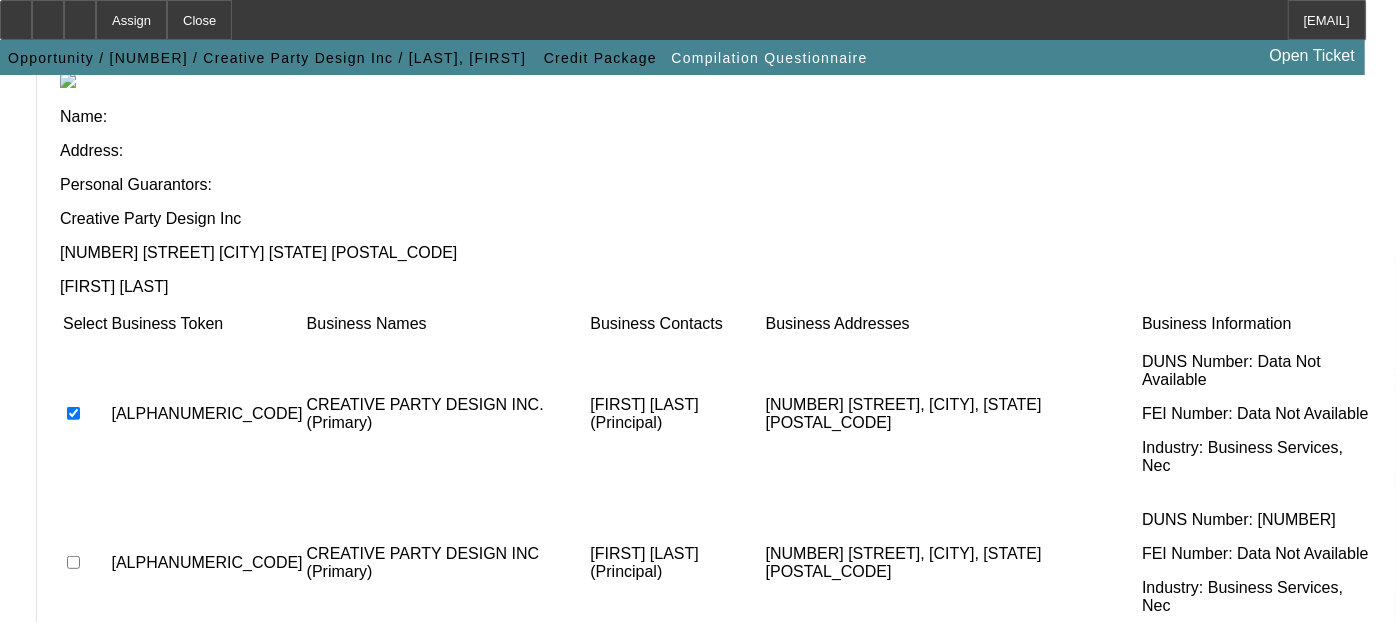 click at bounding box center (73, 562) 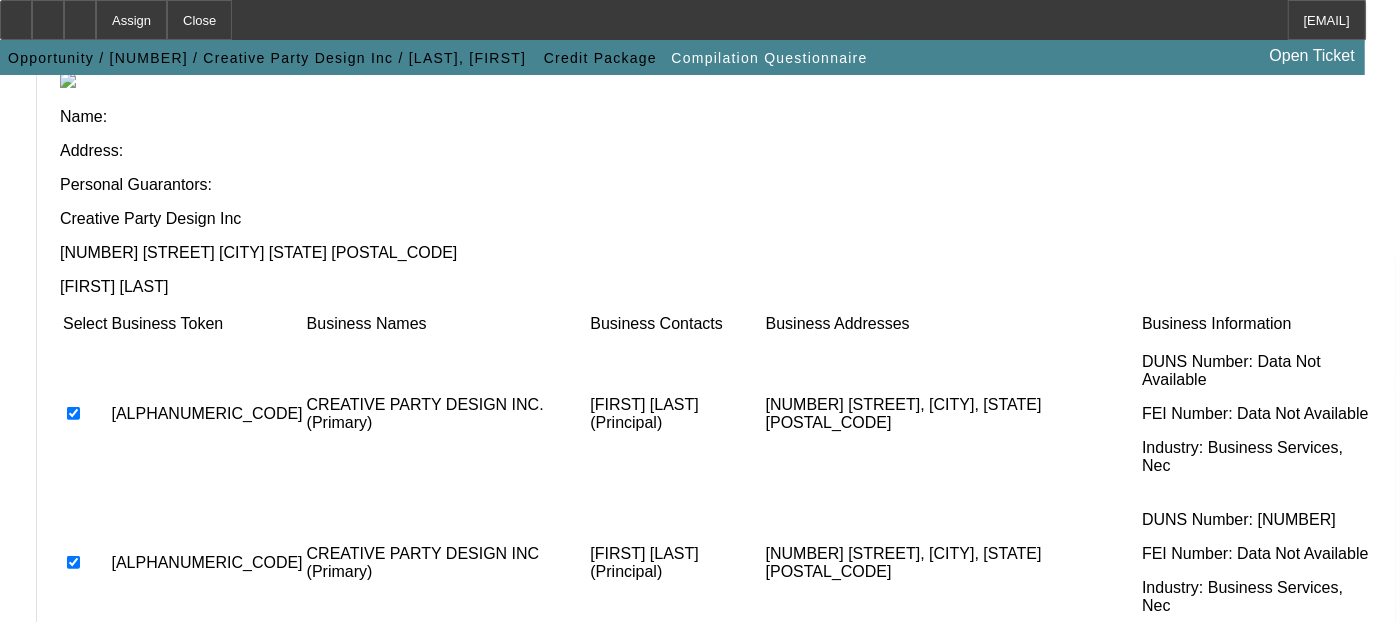 click at bounding box center [73, 702] 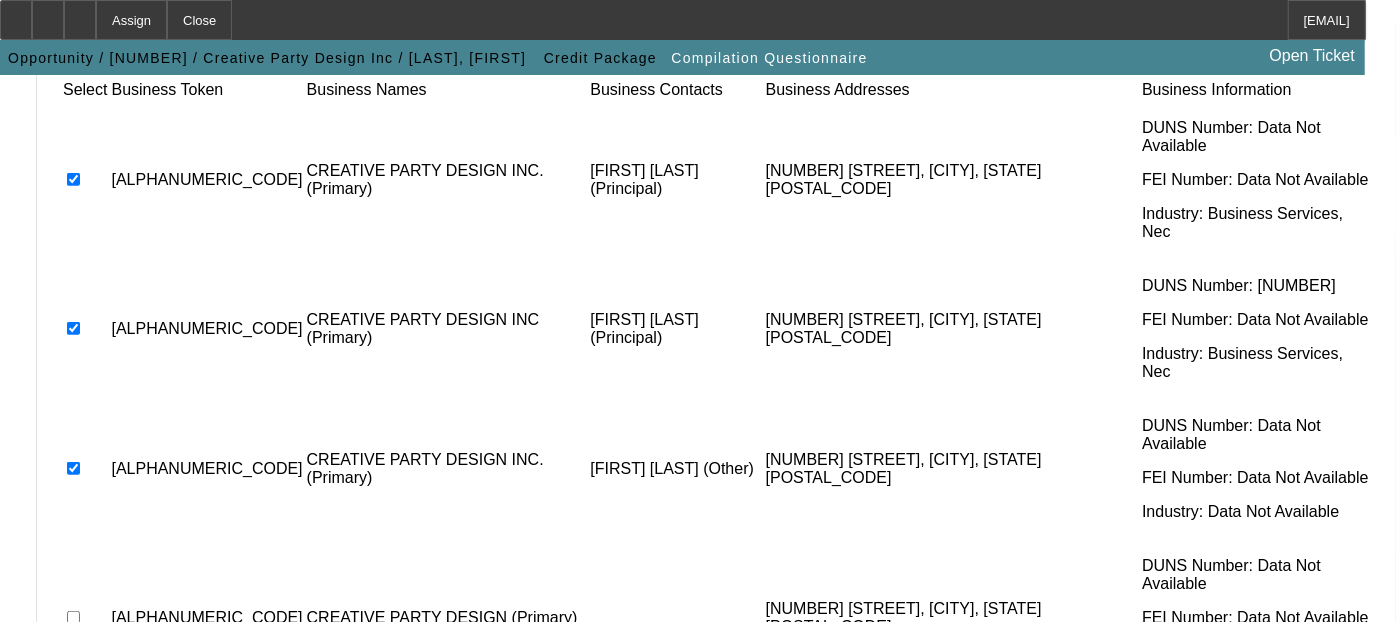click on "Submit" at bounding box center [93, 646] 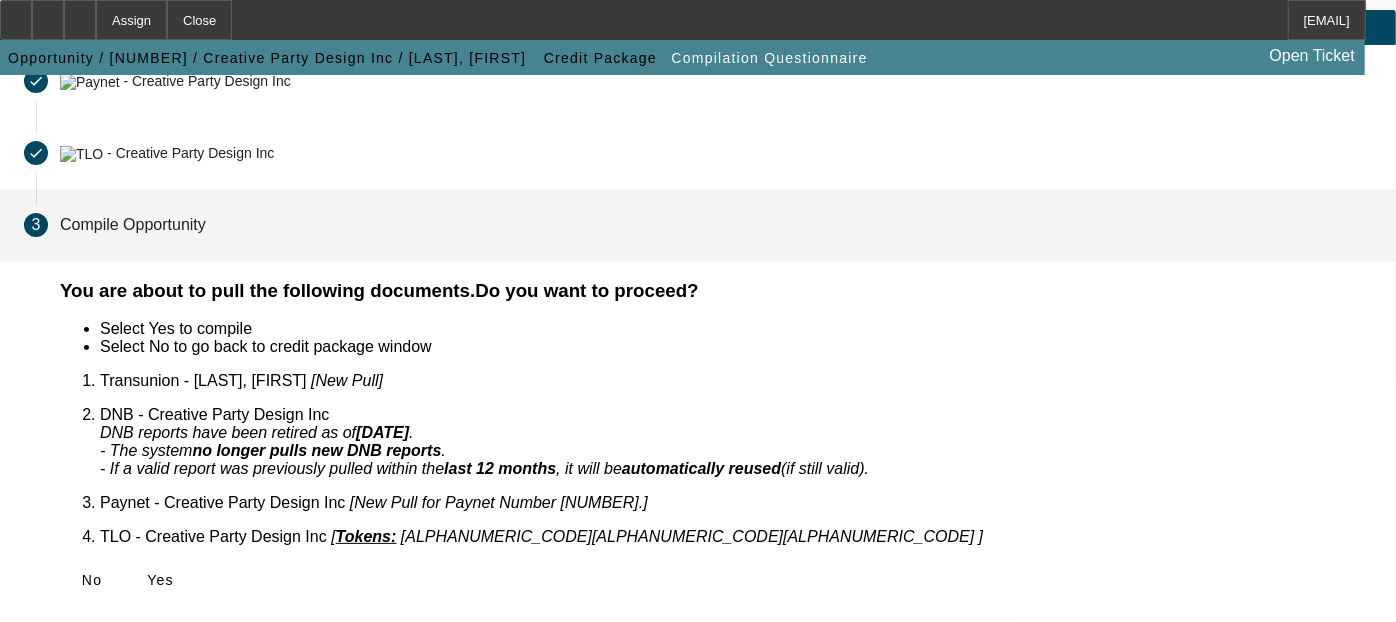 scroll, scrollTop: 109, scrollLeft: 0, axis: vertical 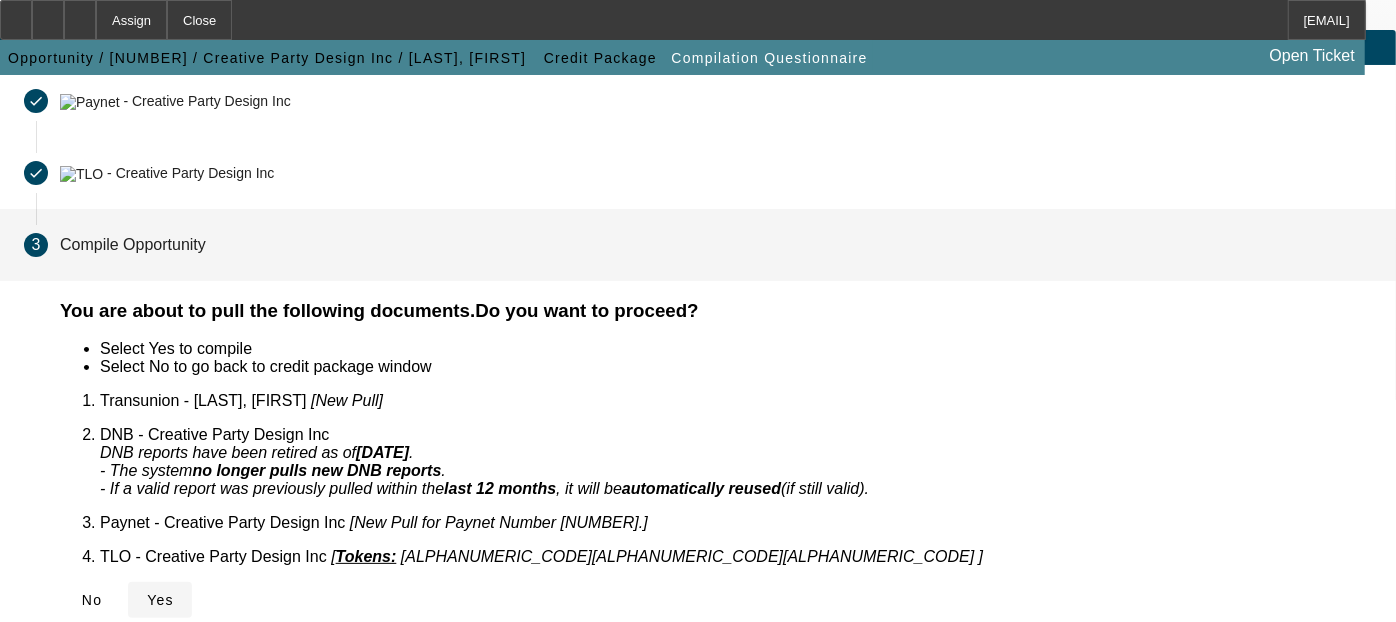 click on "Yes" at bounding box center (160, 600) 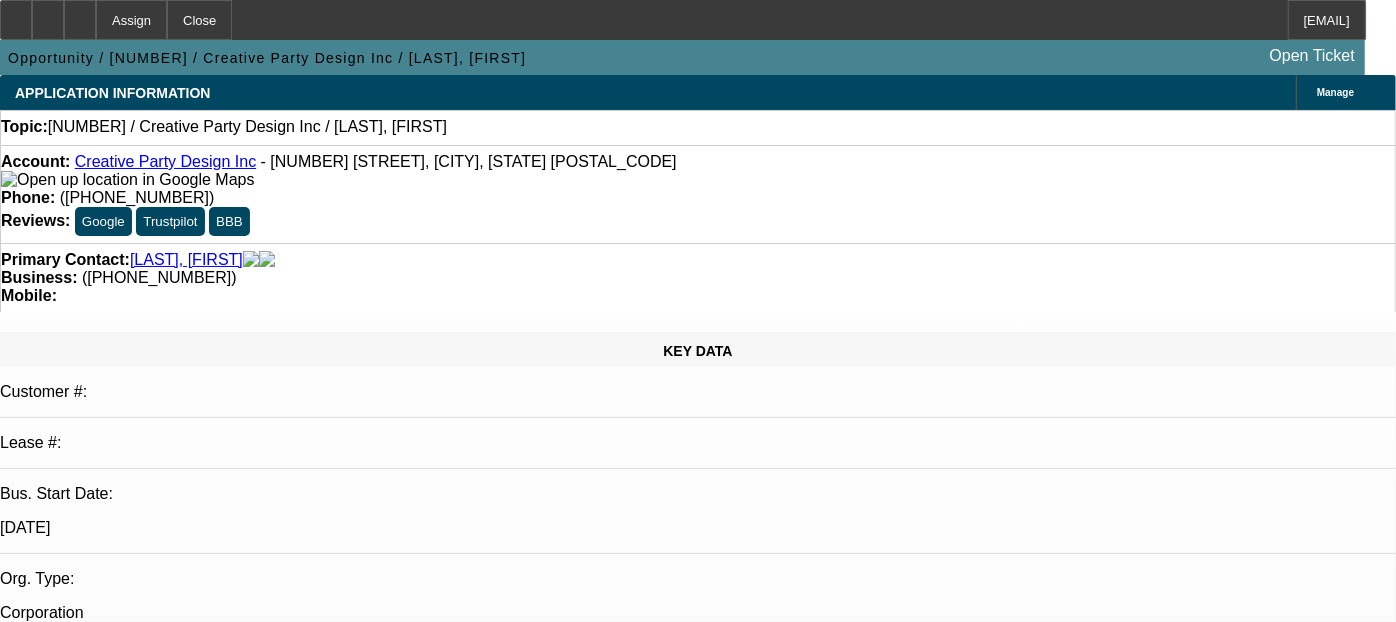 select on "0" 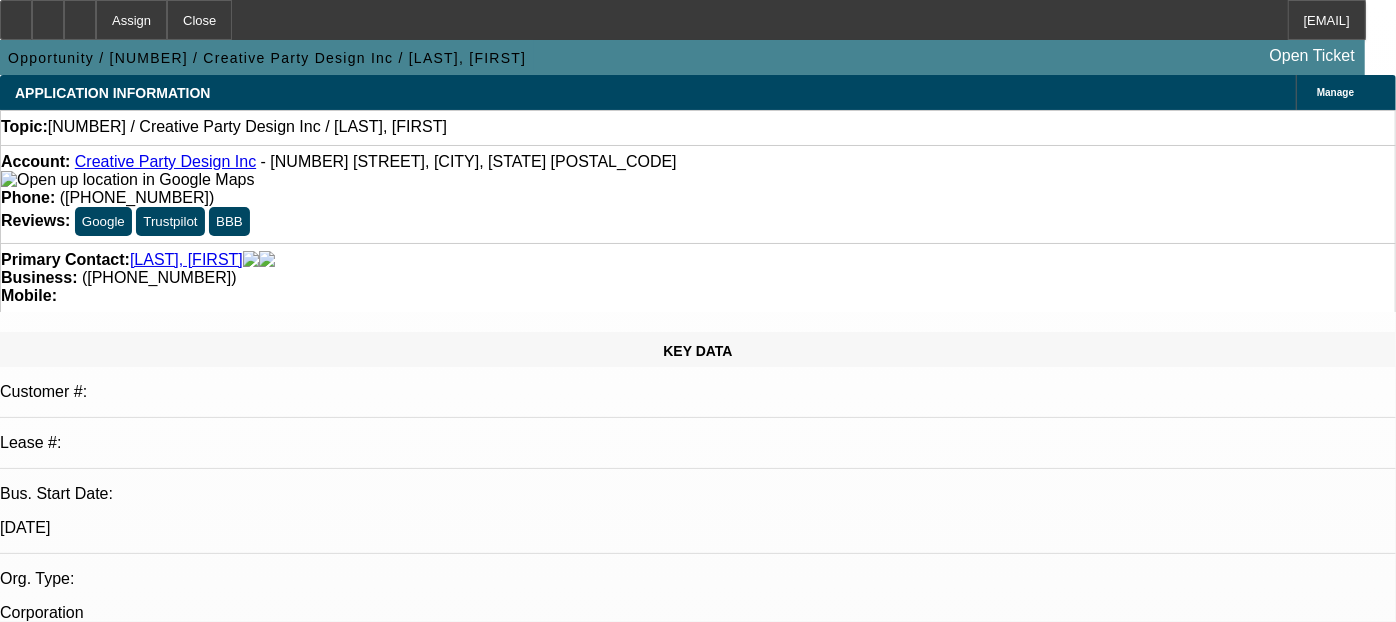 select on "1" 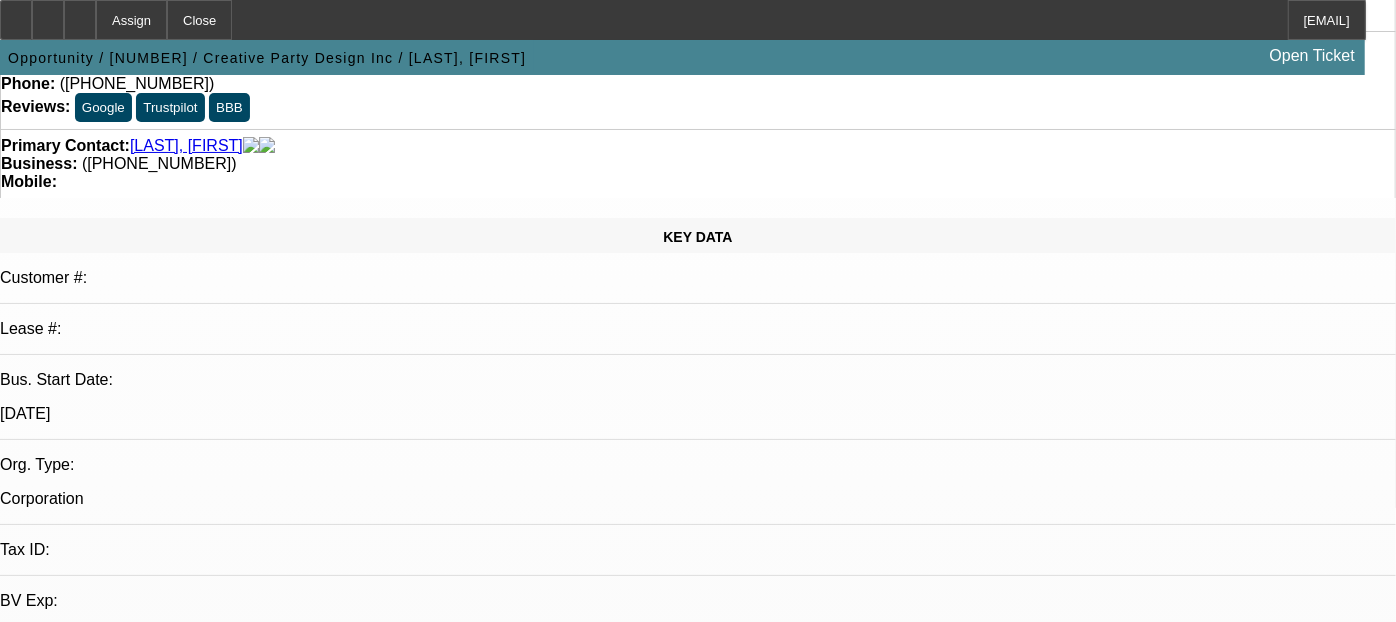 scroll, scrollTop: 115, scrollLeft: 0, axis: vertical 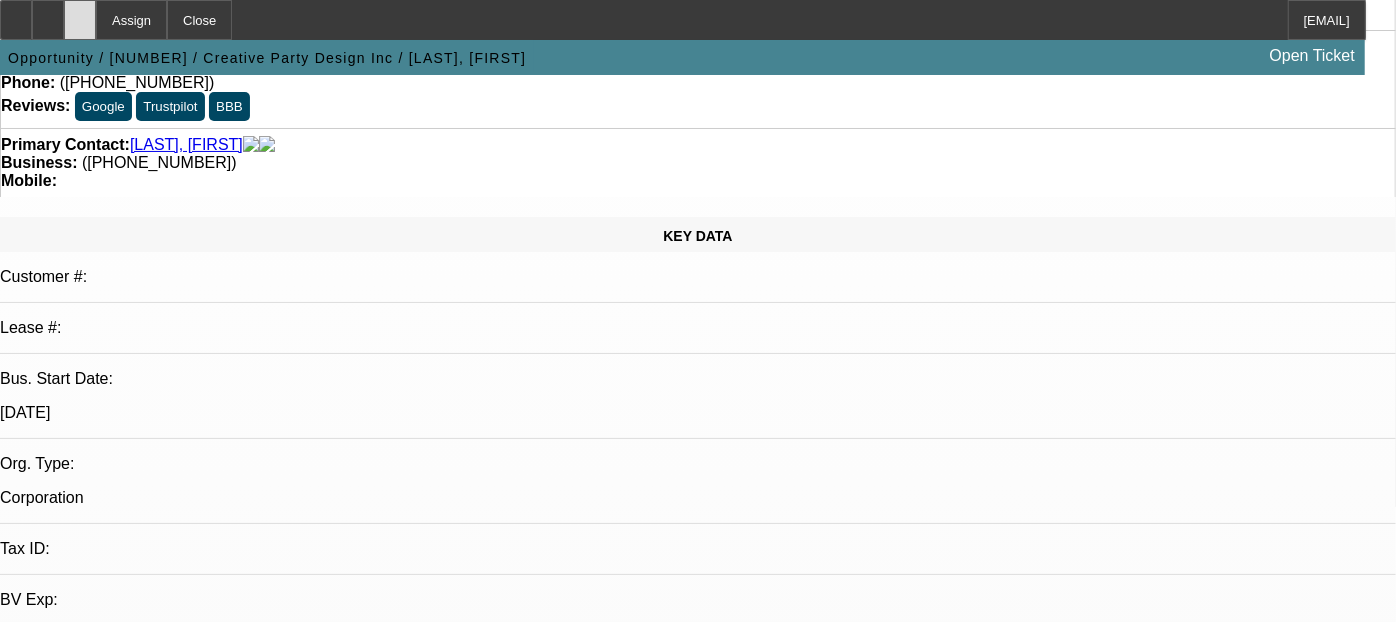 click at bounding box center [80, 20] 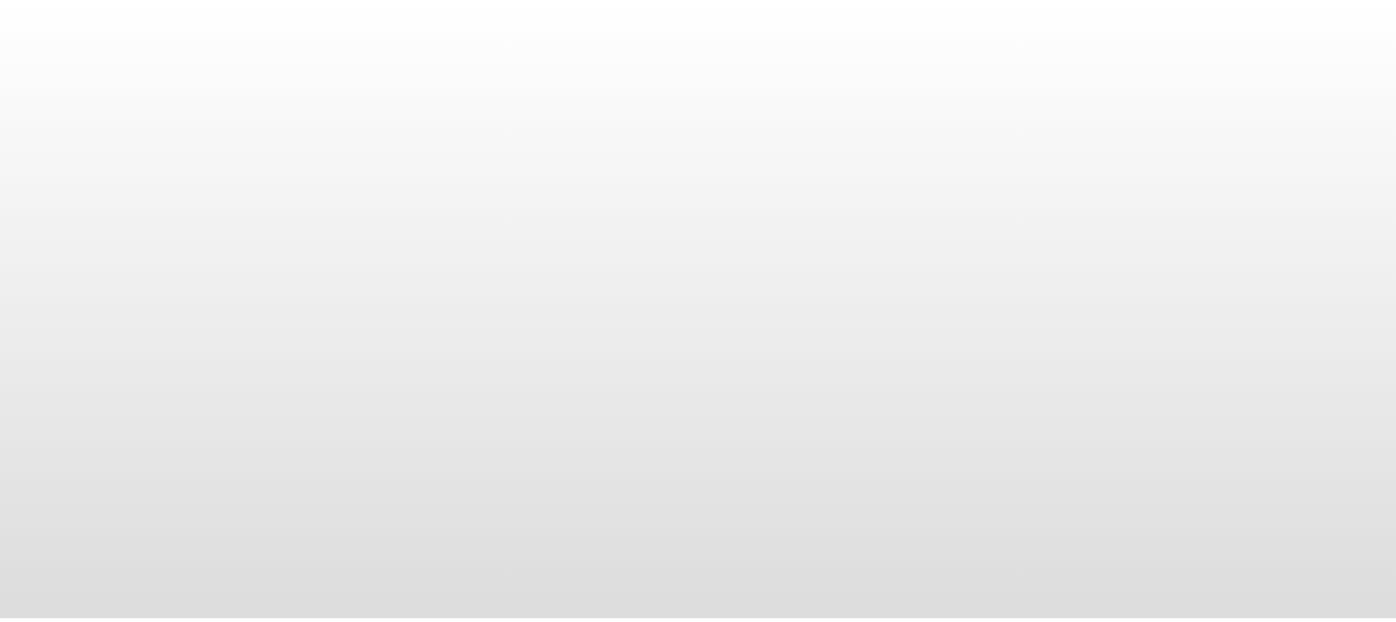 scroll, scrollTop: 0, scrollLeft: 0, axis: both 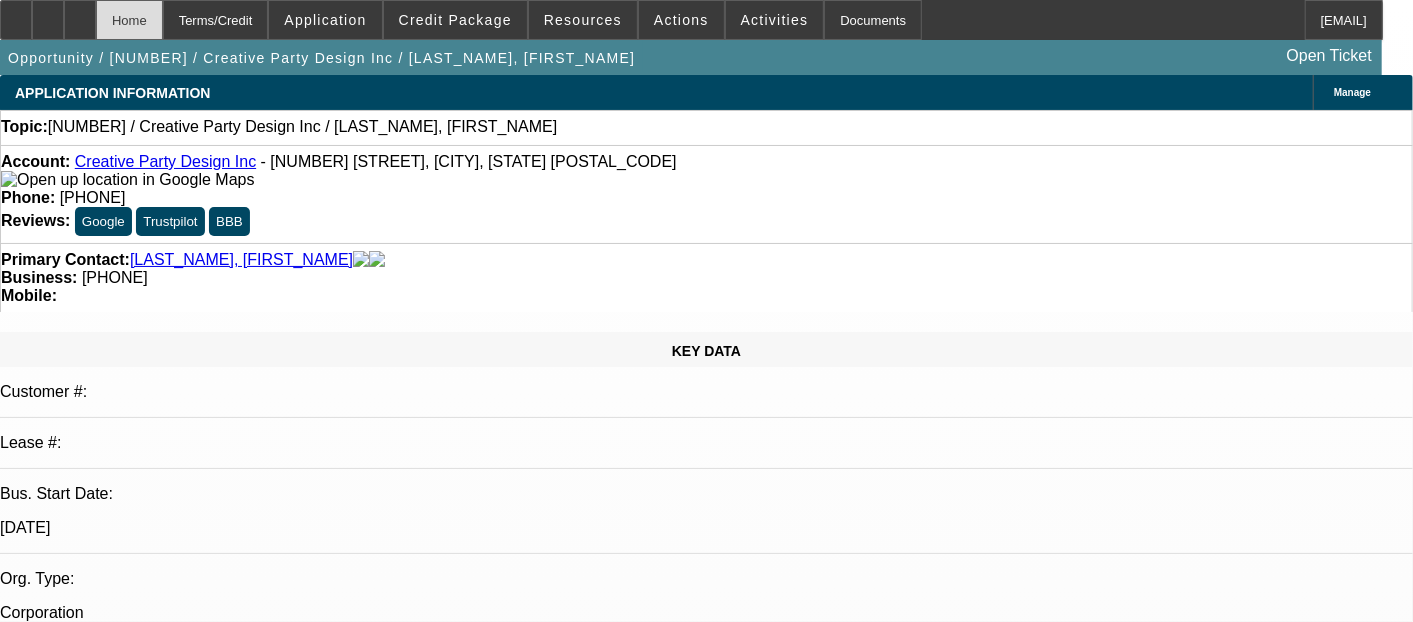 select on "0" 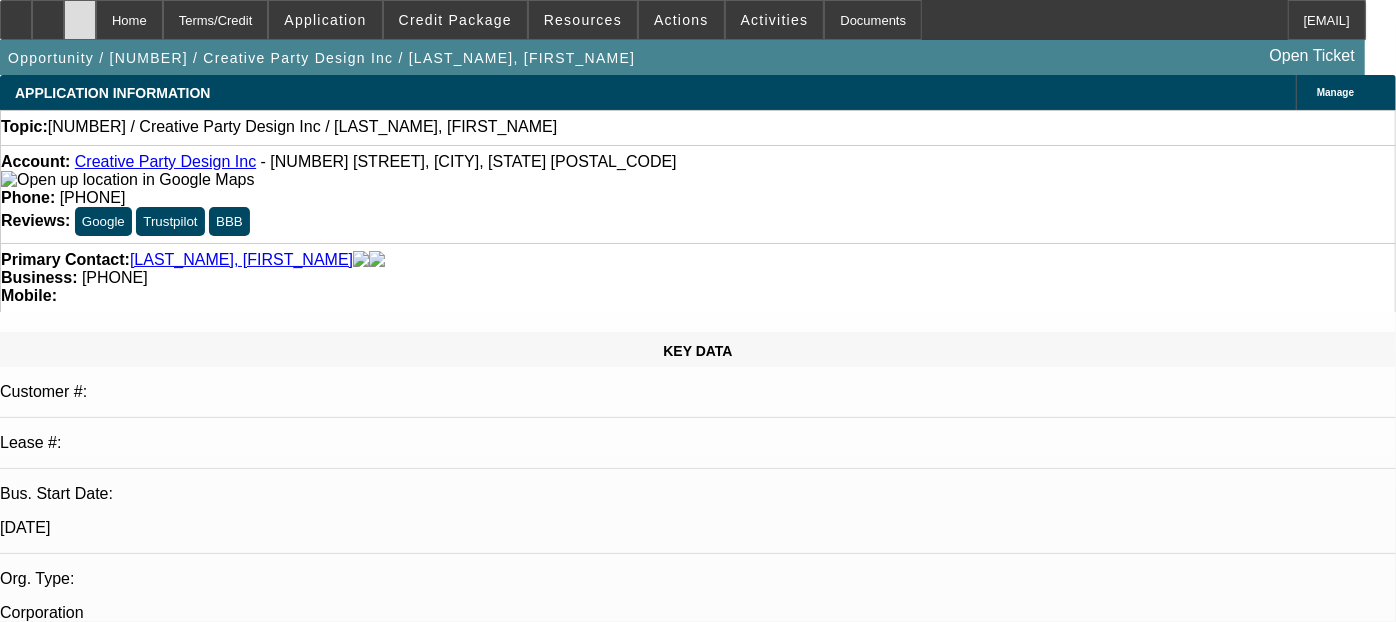 click at bounding box center (80, 20) 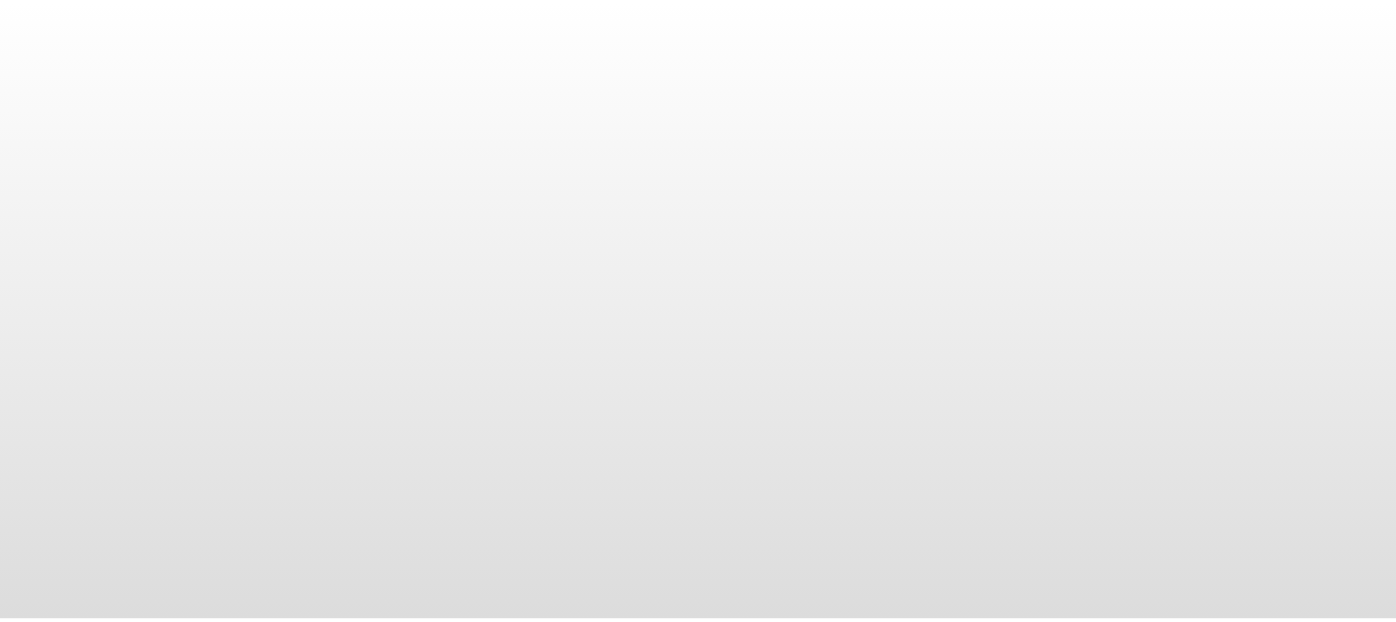 scroll, scrollTop: 0, scrollLeft: 0, axis: both 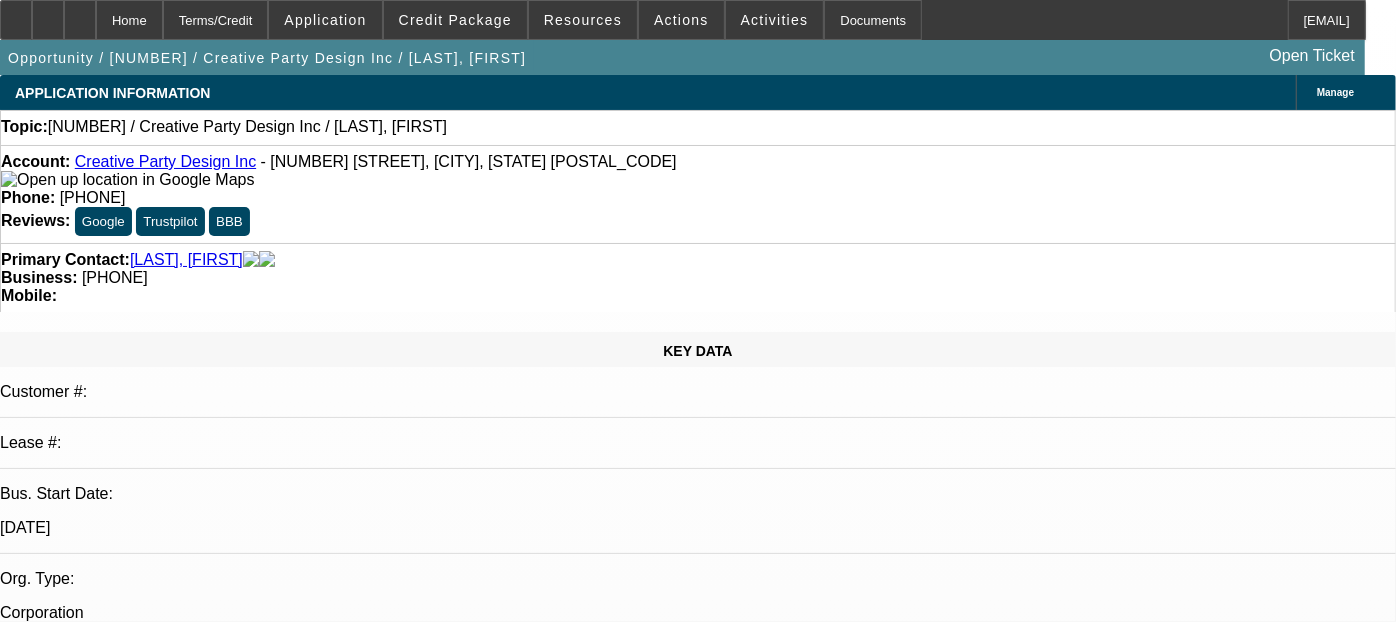 select on "0" 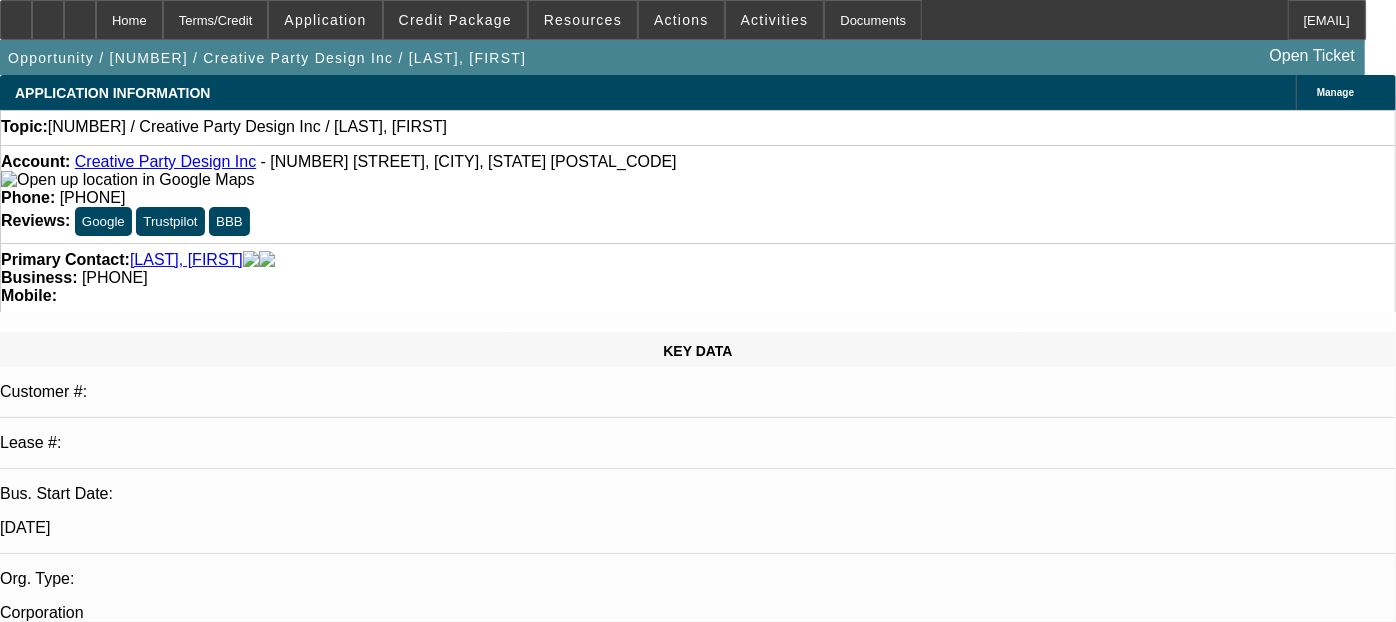 select on "1" 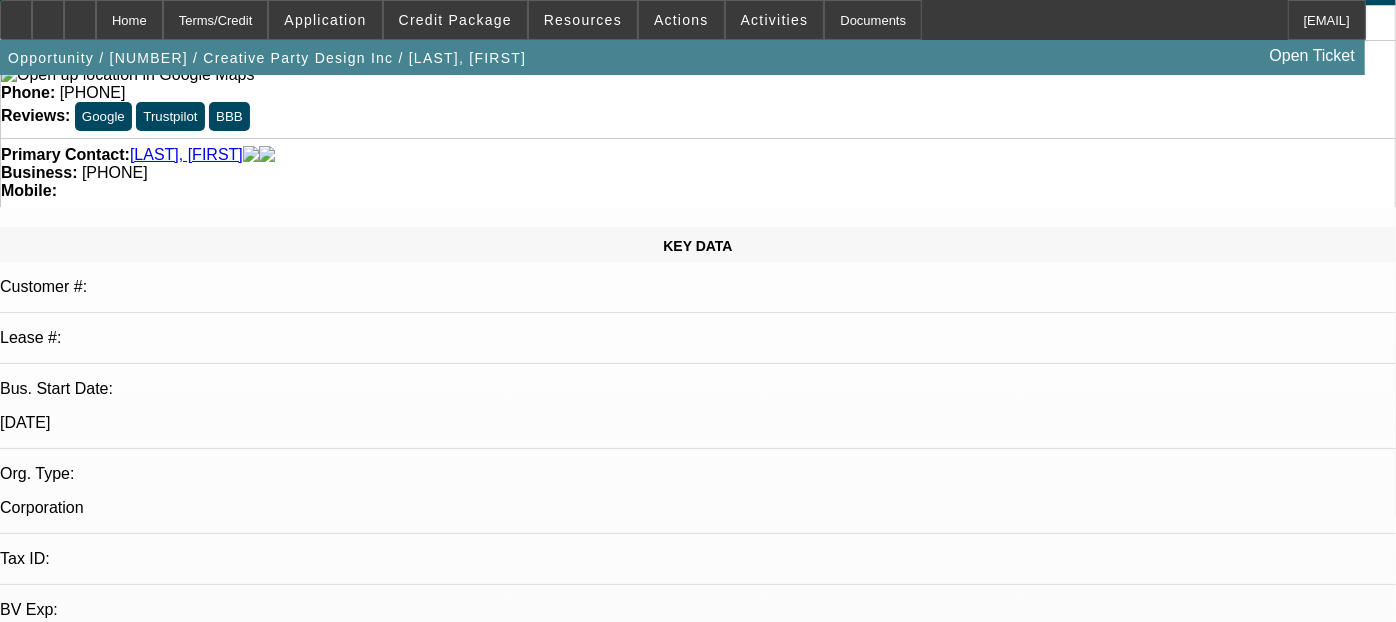 scroll, scrollTop: 106, scrollLeft: 0, axis: vertical 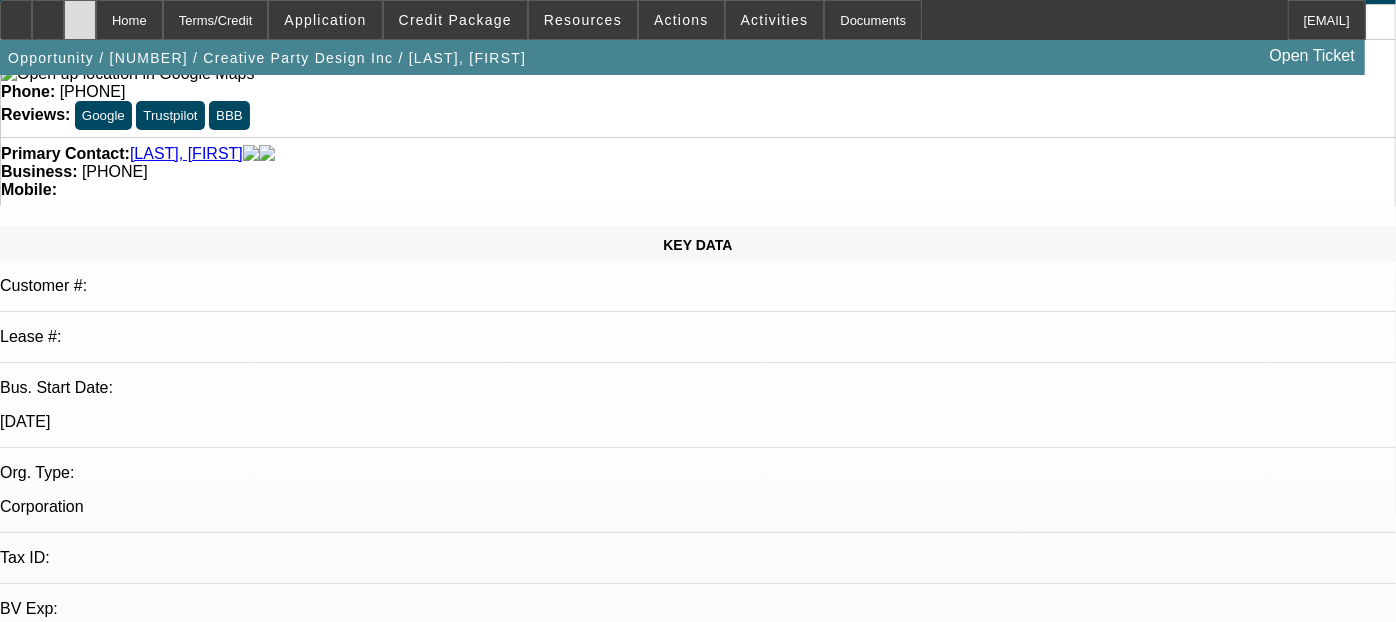 click at bounding box center [80, 20] 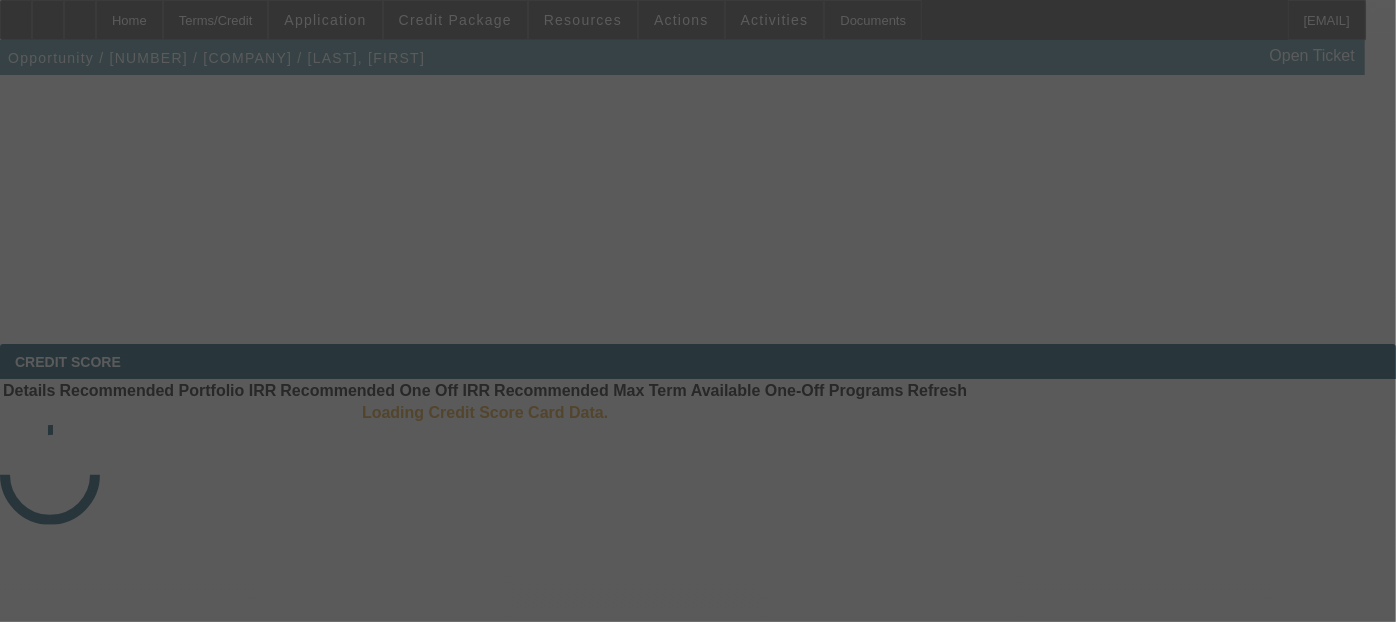 scroll, scrollTop: 0, scrollLeft: 0, axis: both 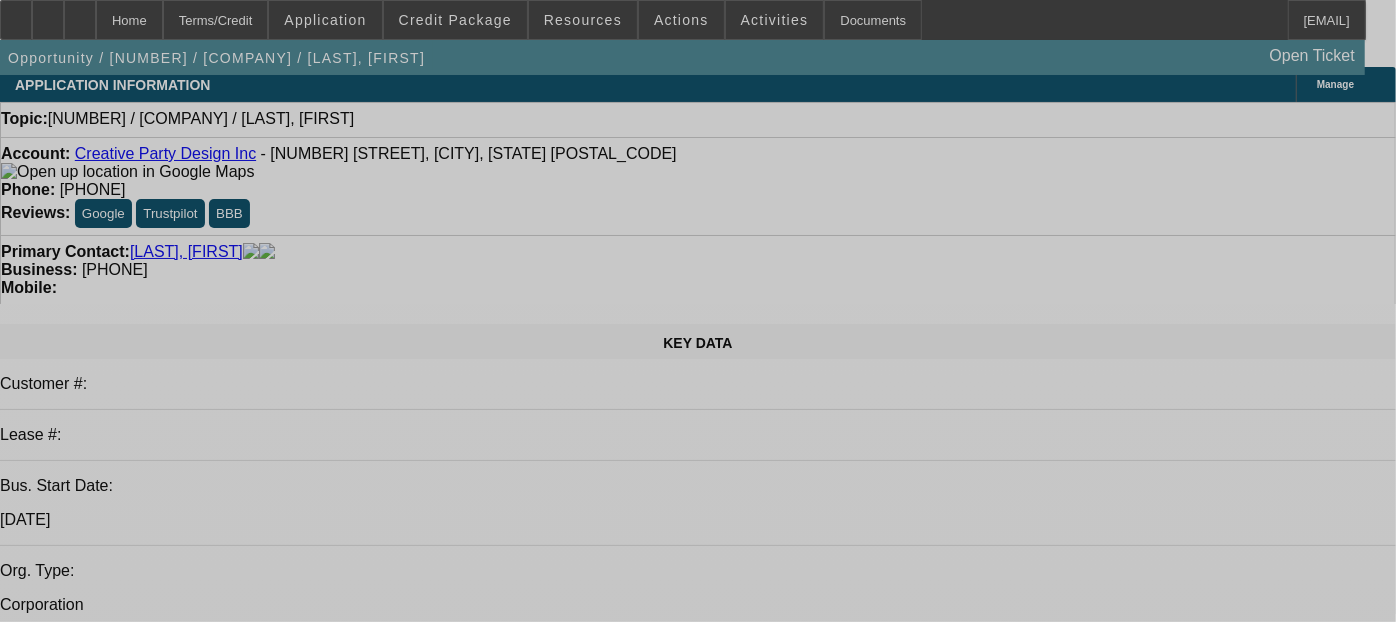 select on "0" 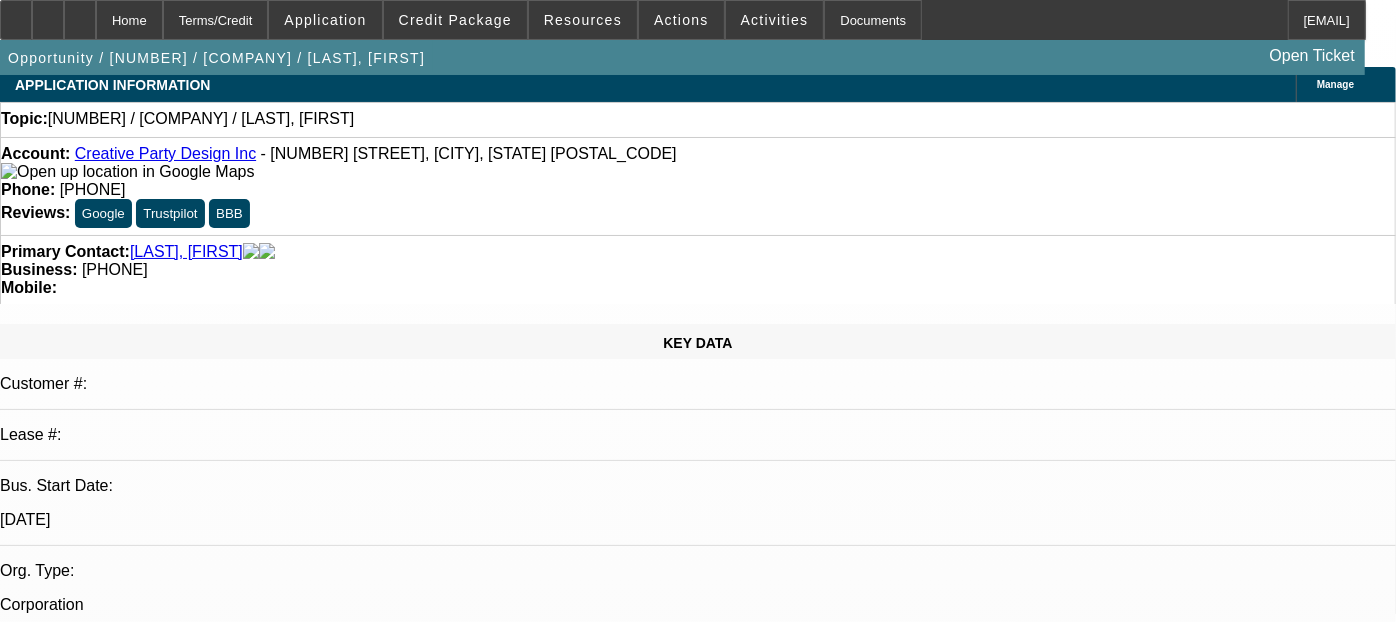 select on "2" 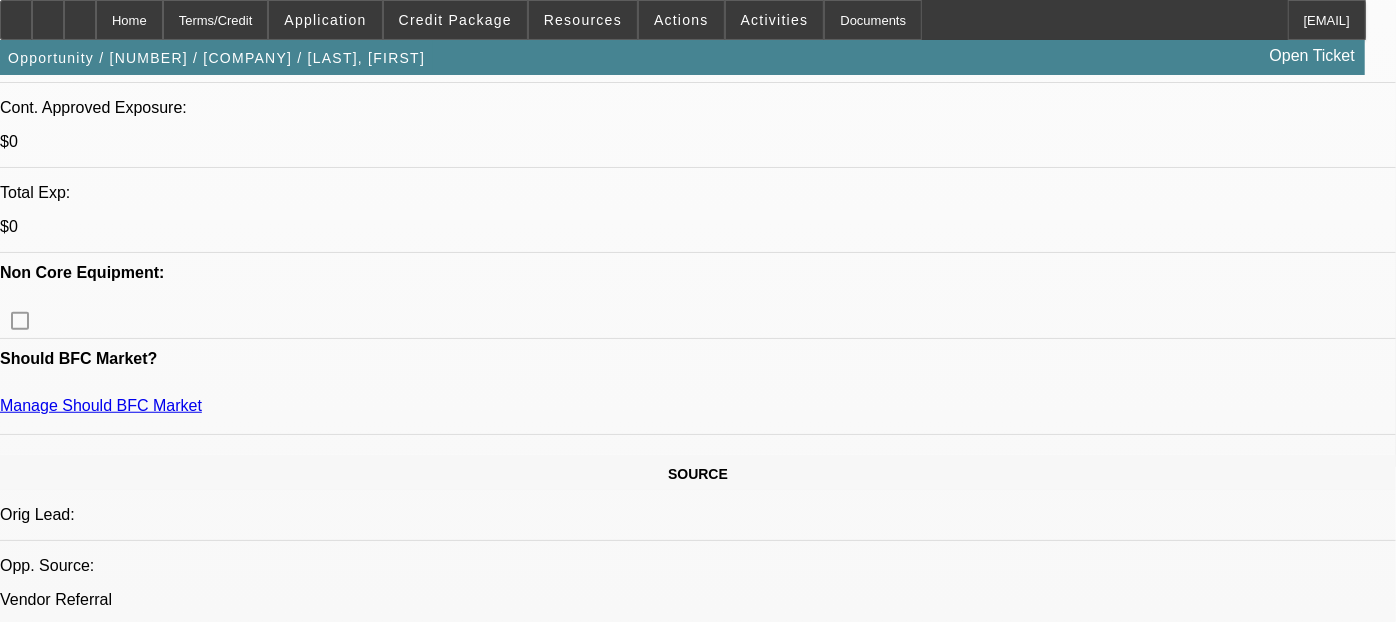 scroll, scrollTop: 726, scrollLeft: 0, axis: vertical 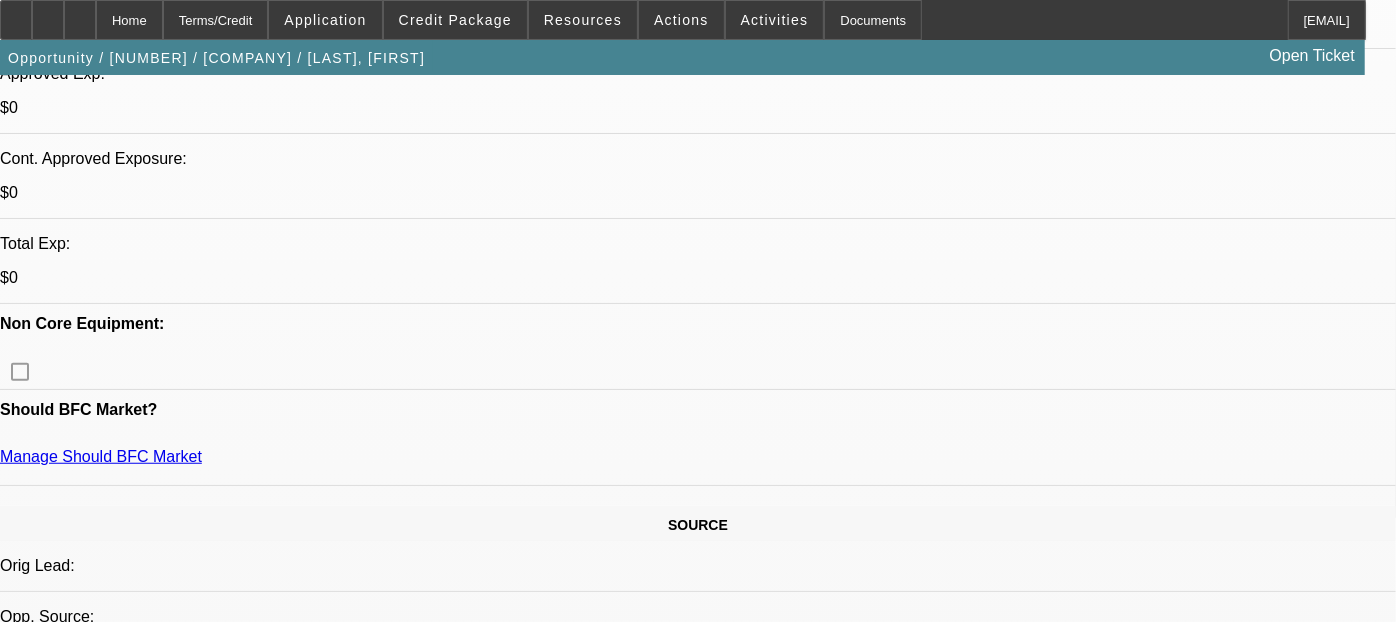 click on "820" at bounding box center [498, 2347] 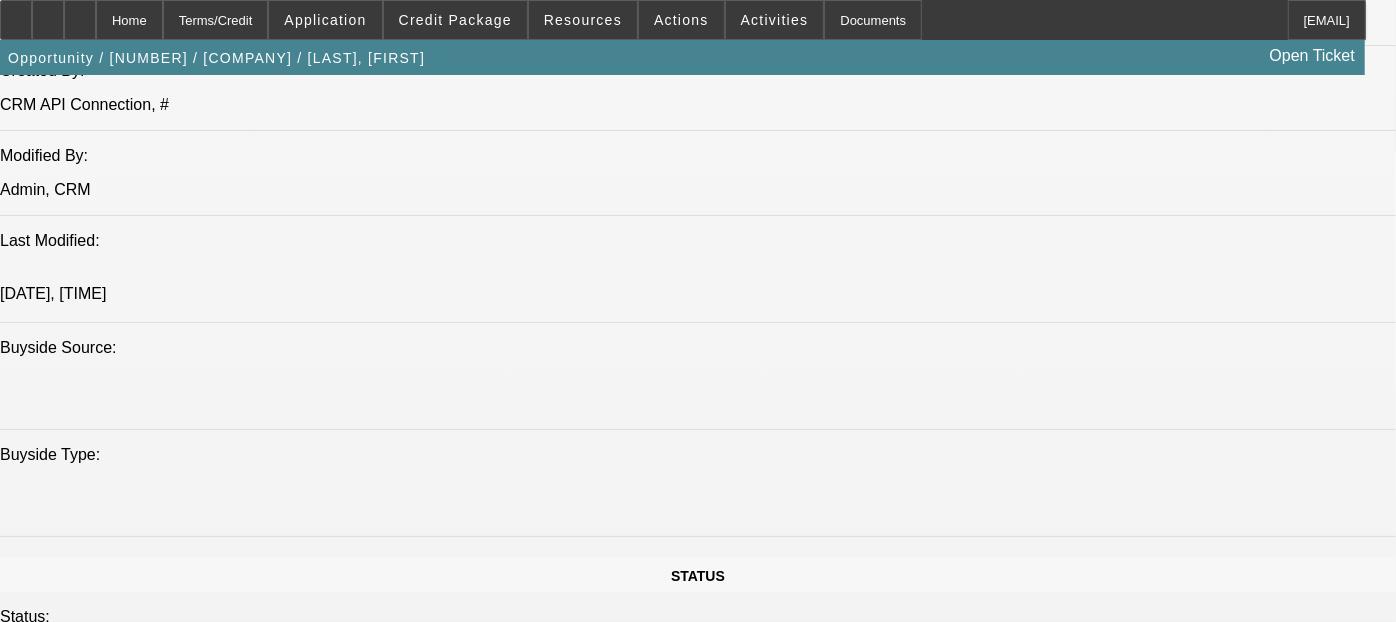 scroll, scrollTop: 1799, scrollLeft: 0, axis: vertical 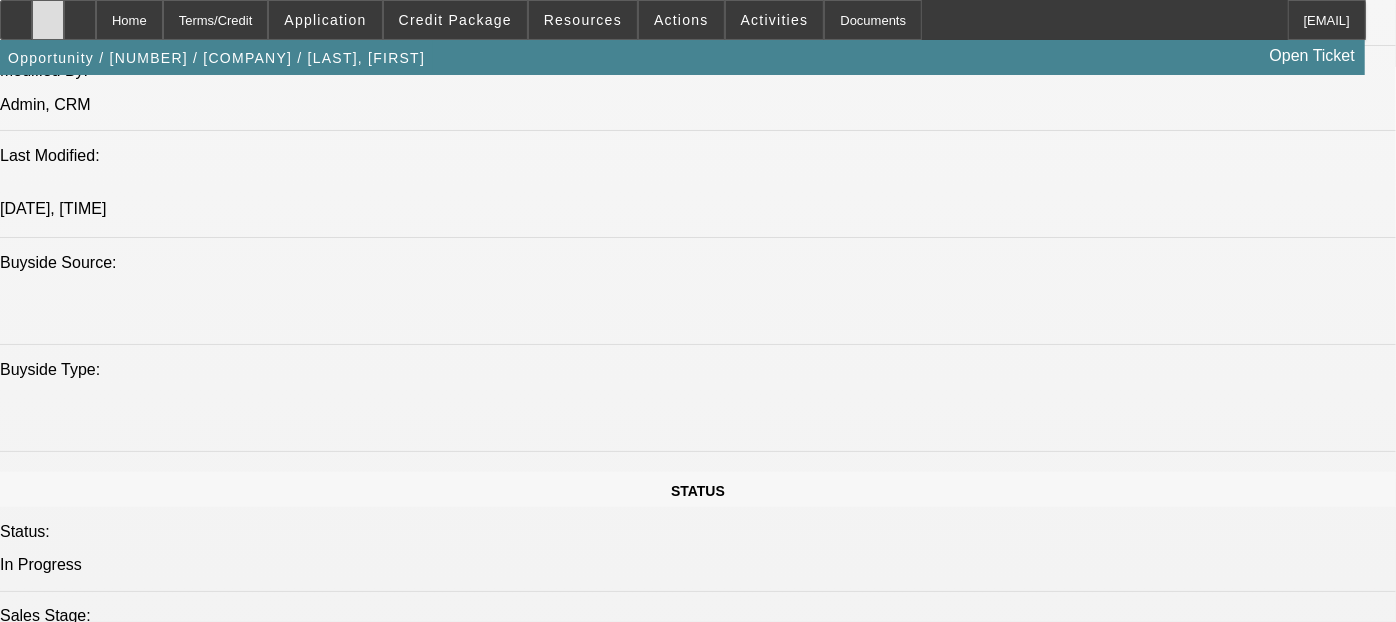 click at bounding box center [48, 20] 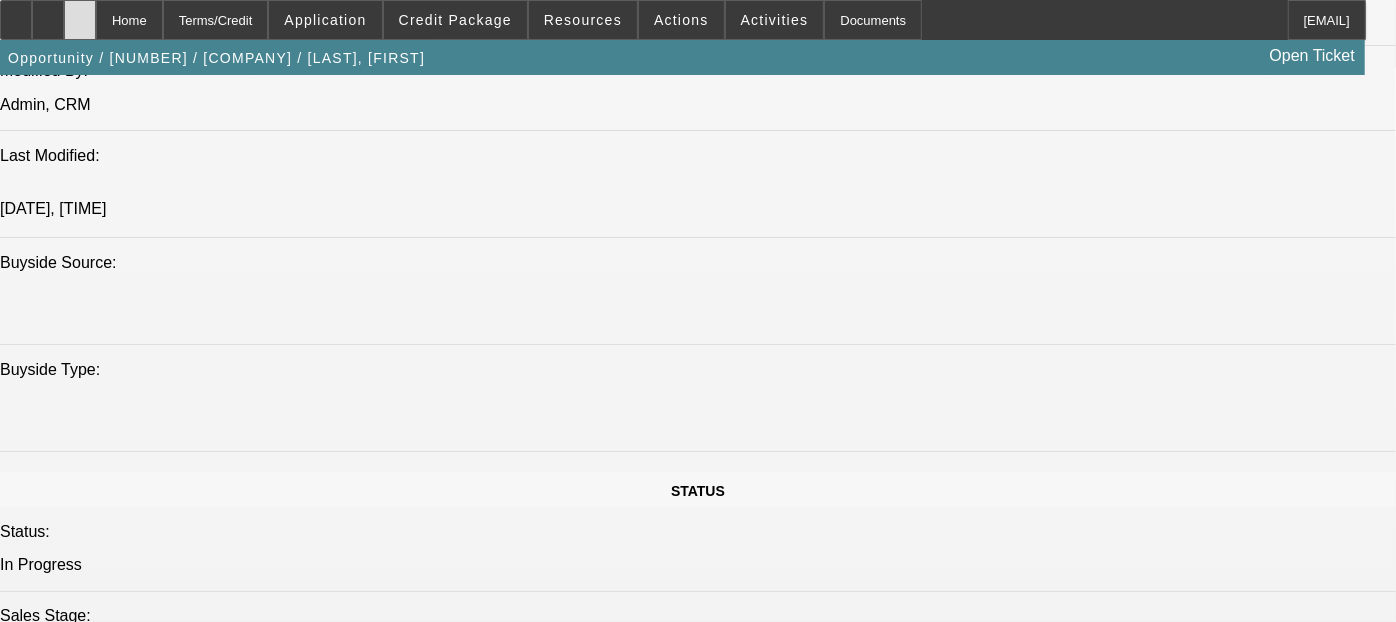 click at bounding box center (80, 20) 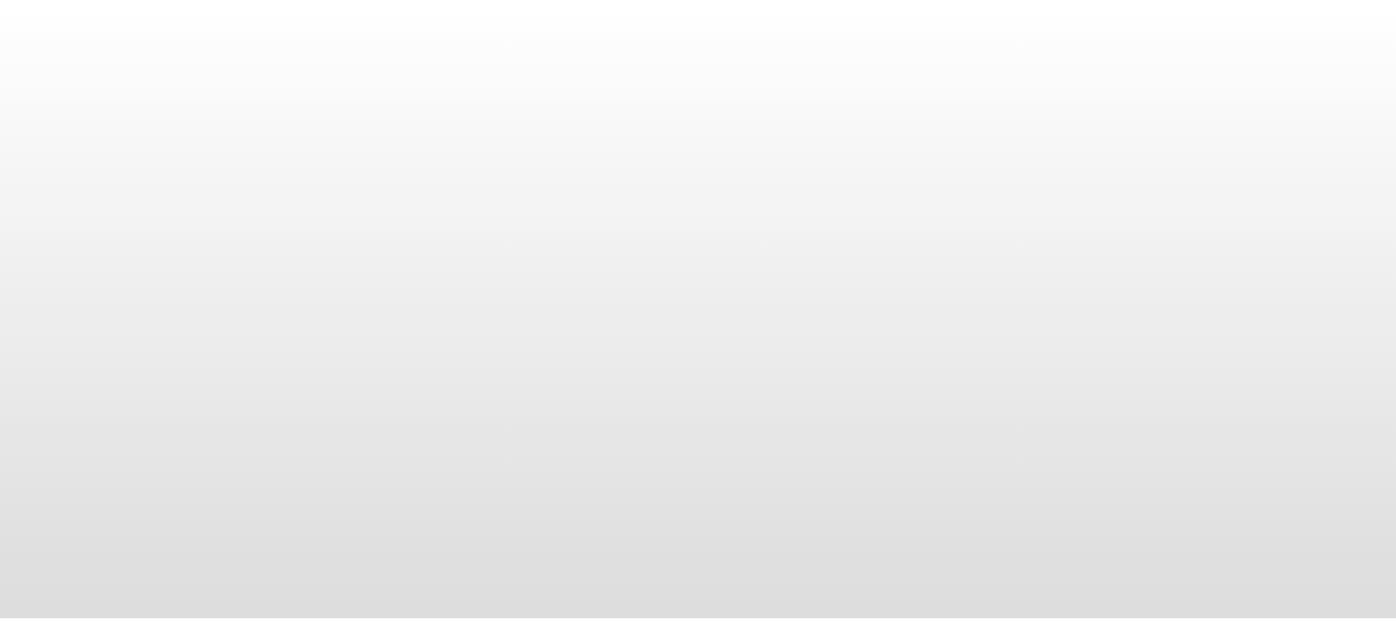 scroll, scrollTop: 0, scrollLeft: 0, axis: both 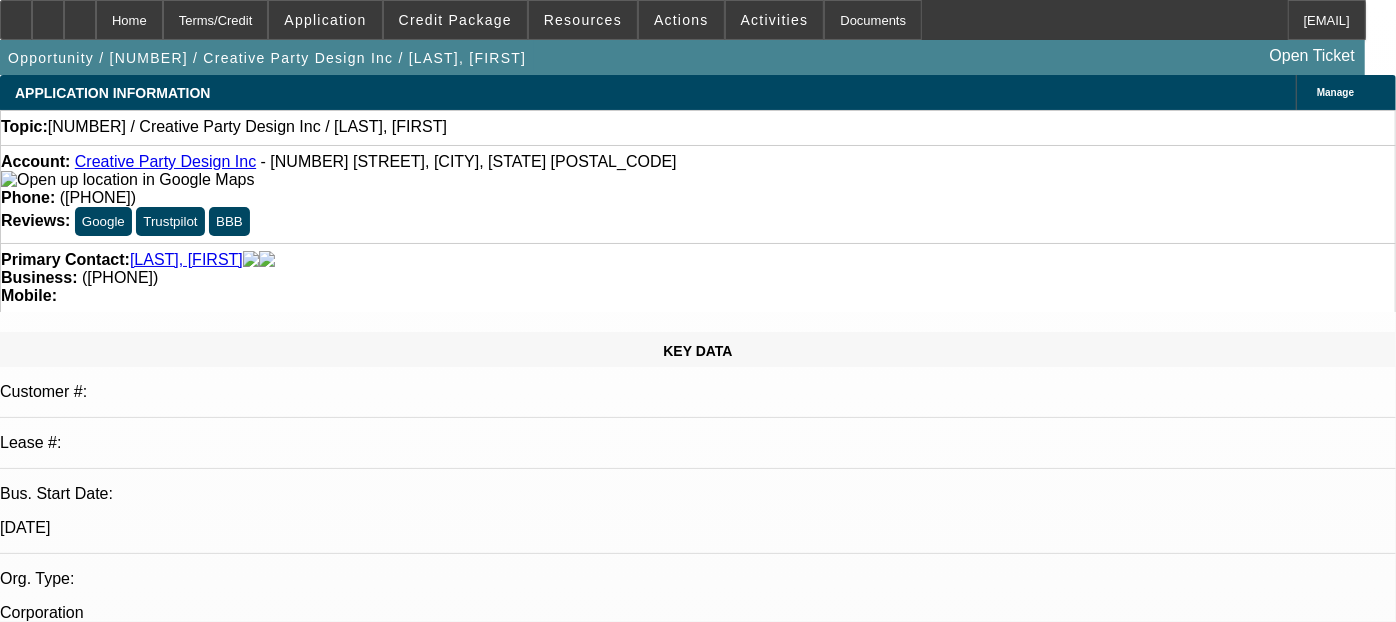 select on "0" 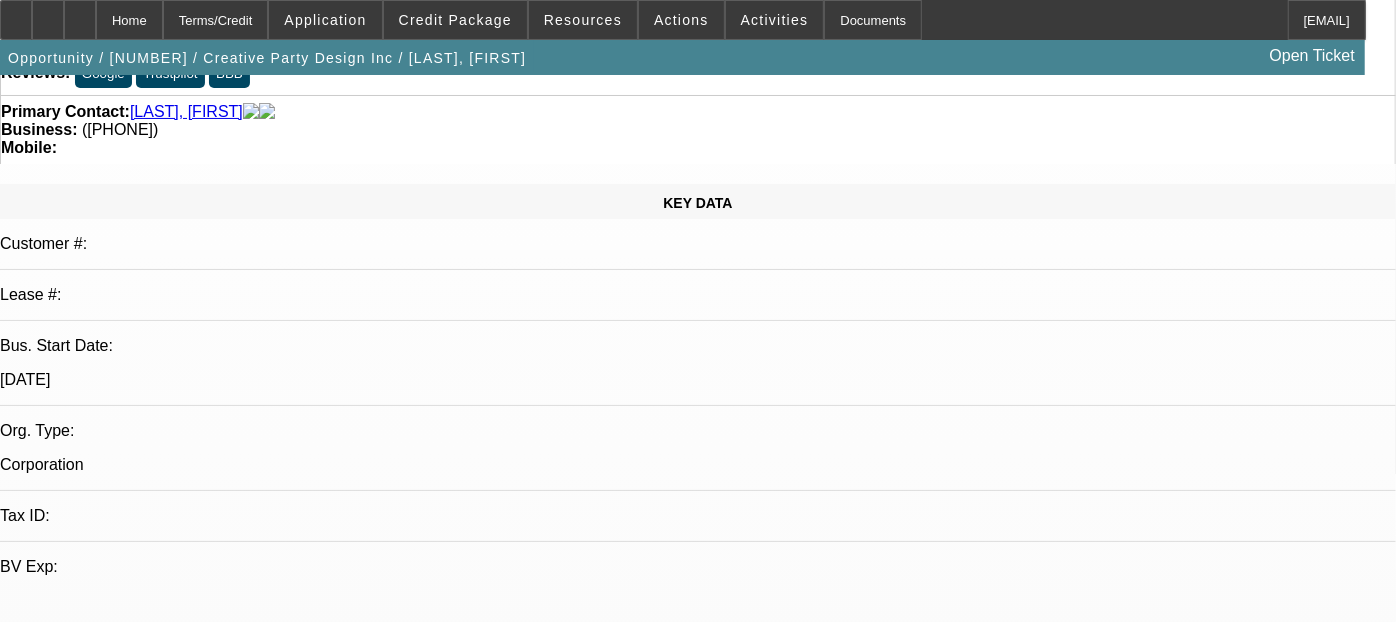 scroll, scrollTop: 0, scrollLeft: 0, axis: both 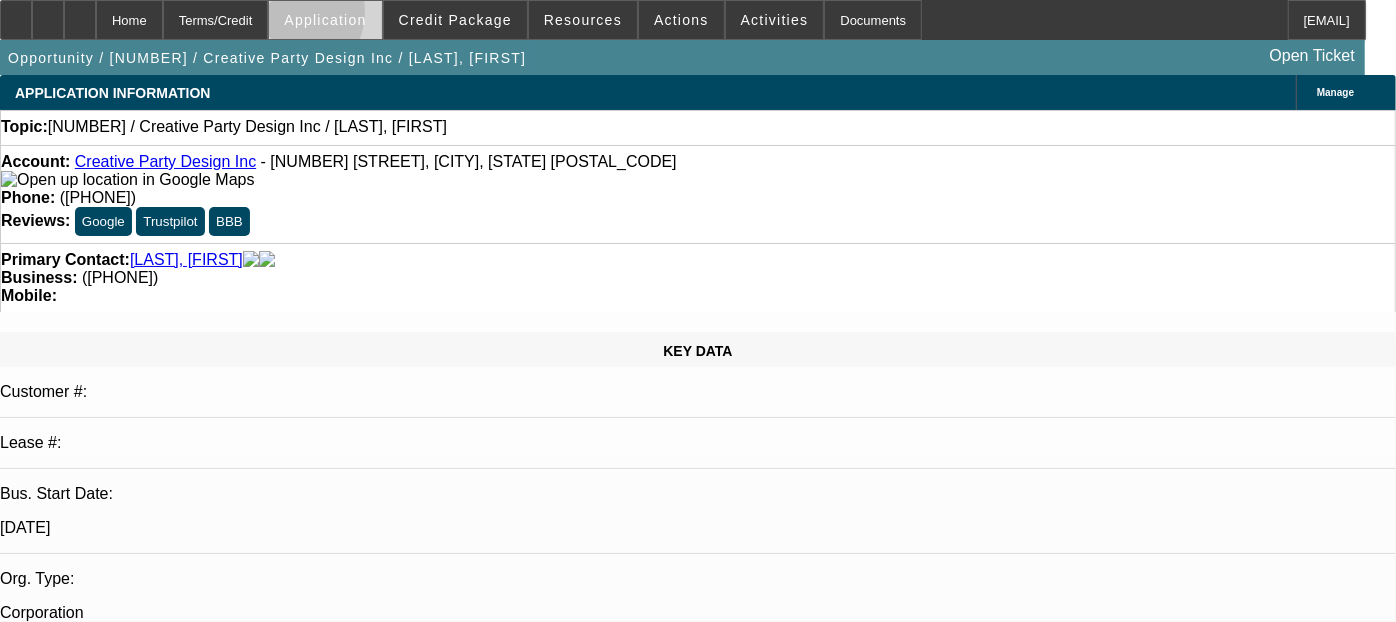 click on "Application" at bounding box center (325, 20) 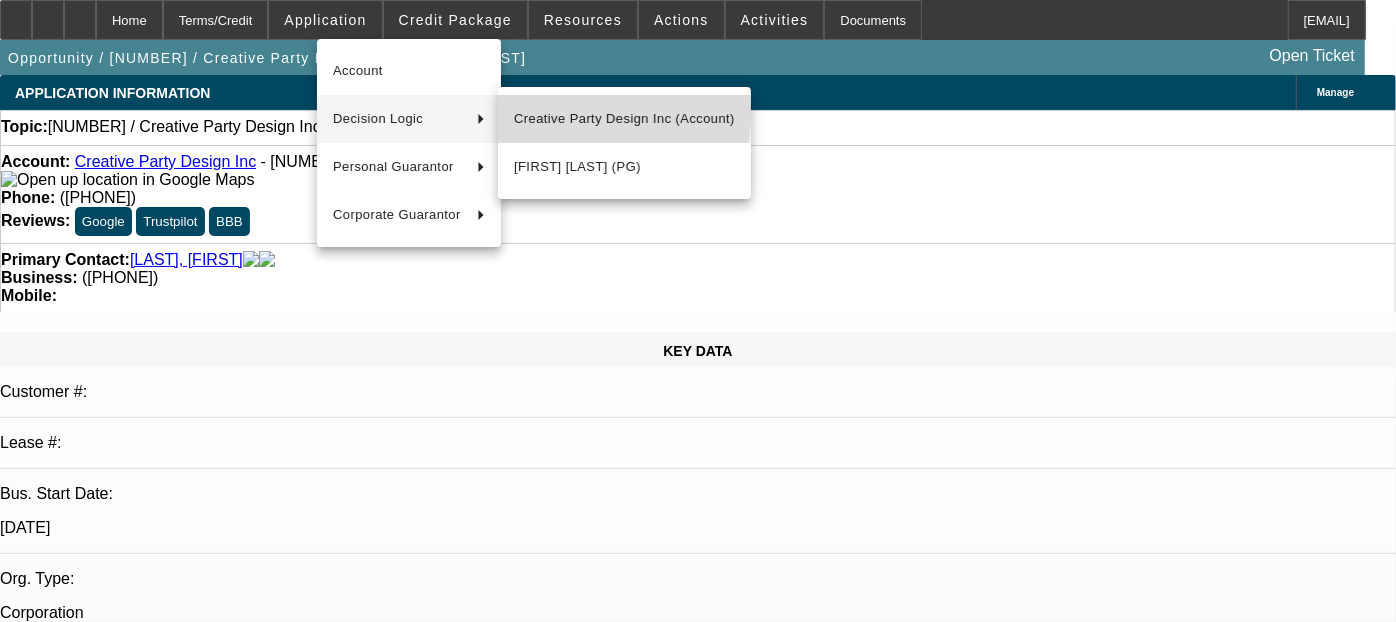 click on "Creative Party Design Inc (Account)" at bounding box center (624, 119) 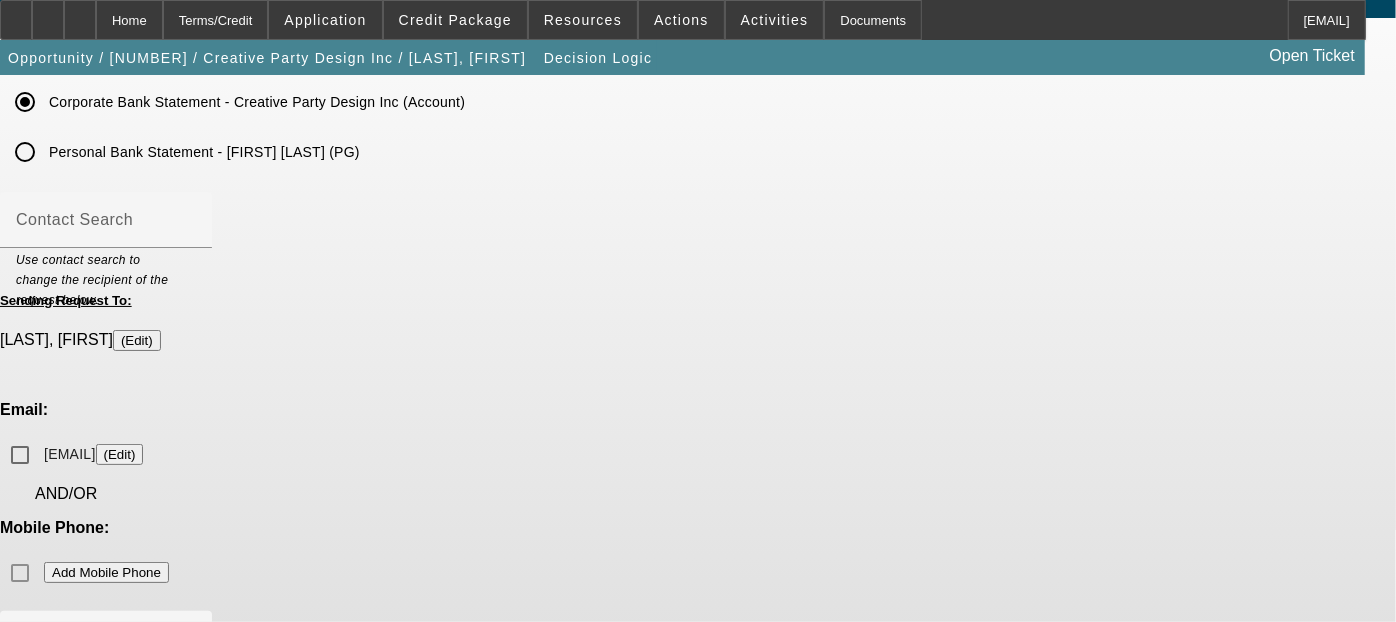scroll, scrollTop: 93, scrollLeft: 0, axis: vertical 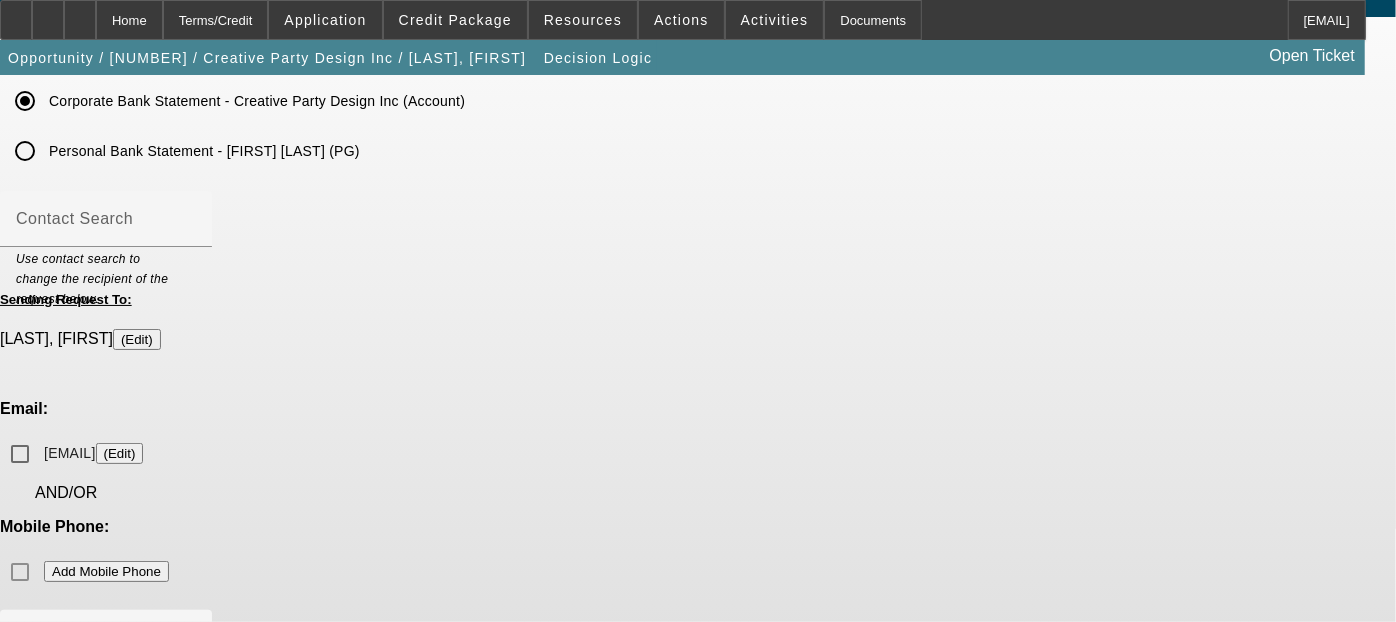 click on "mrs.kerryanngreer@gmail.com
(Edit)" at bounding box center (91, 453) 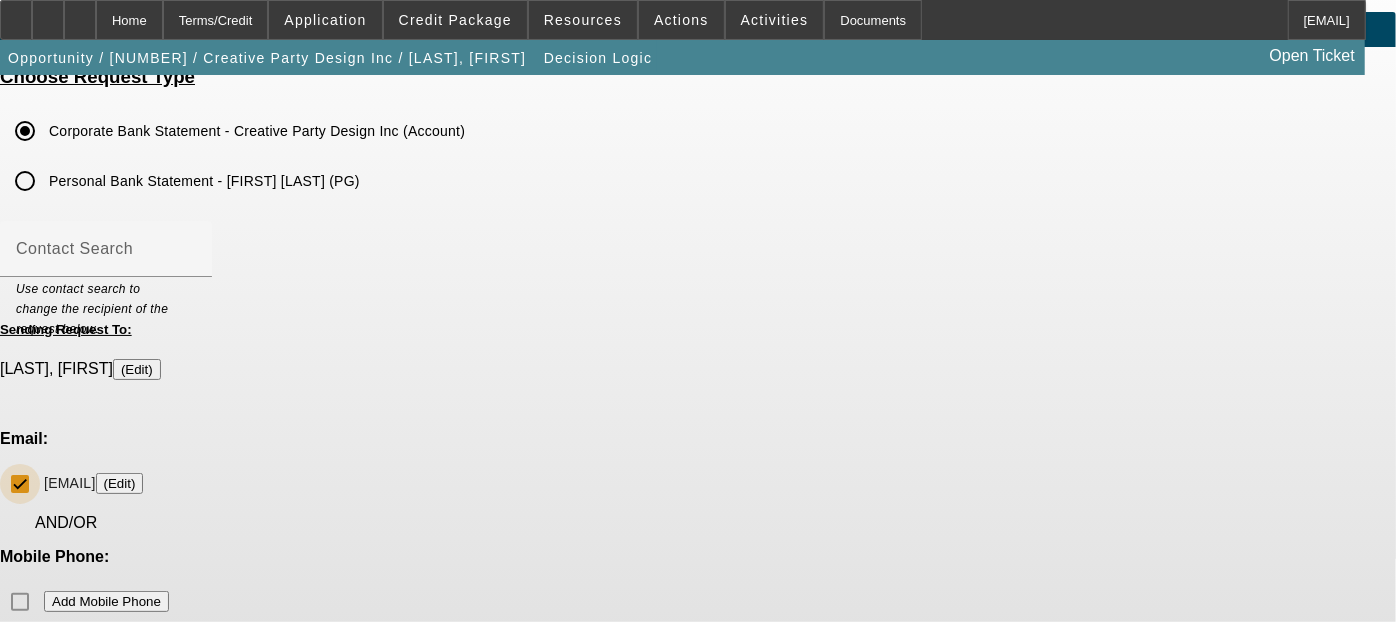 scroll, scrollTop: 125, scrollLeft: 0, axis: vertical 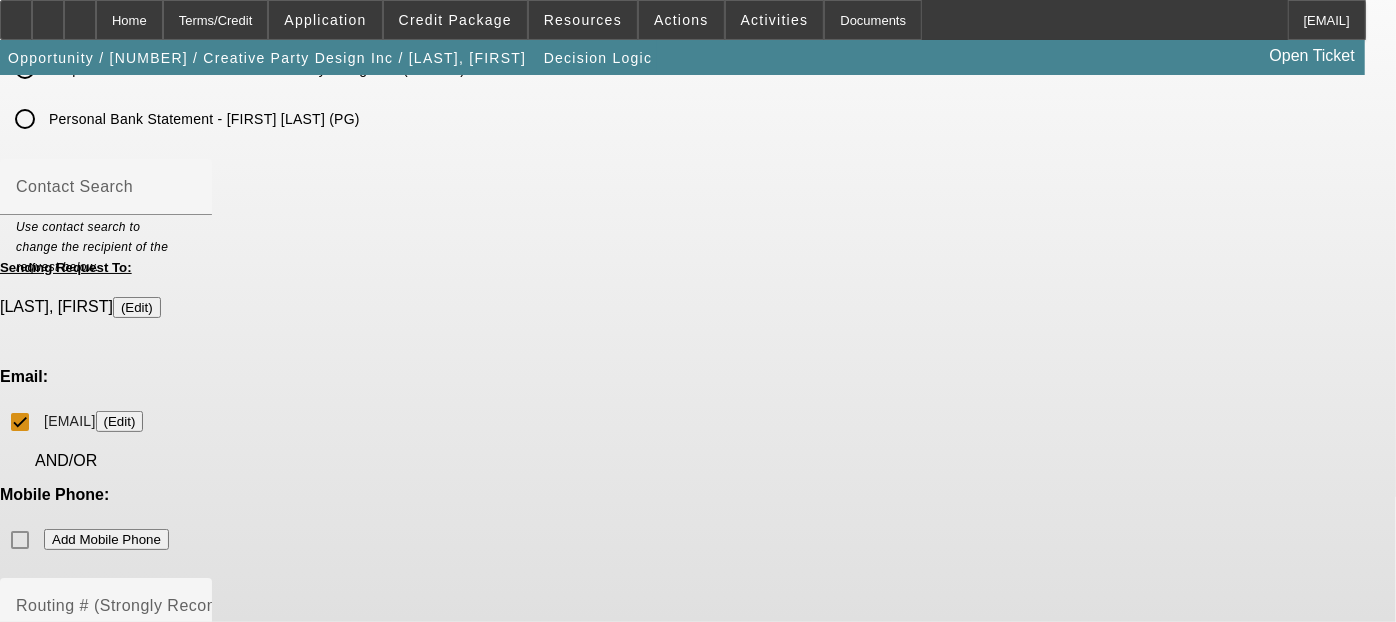 click on "Submit" 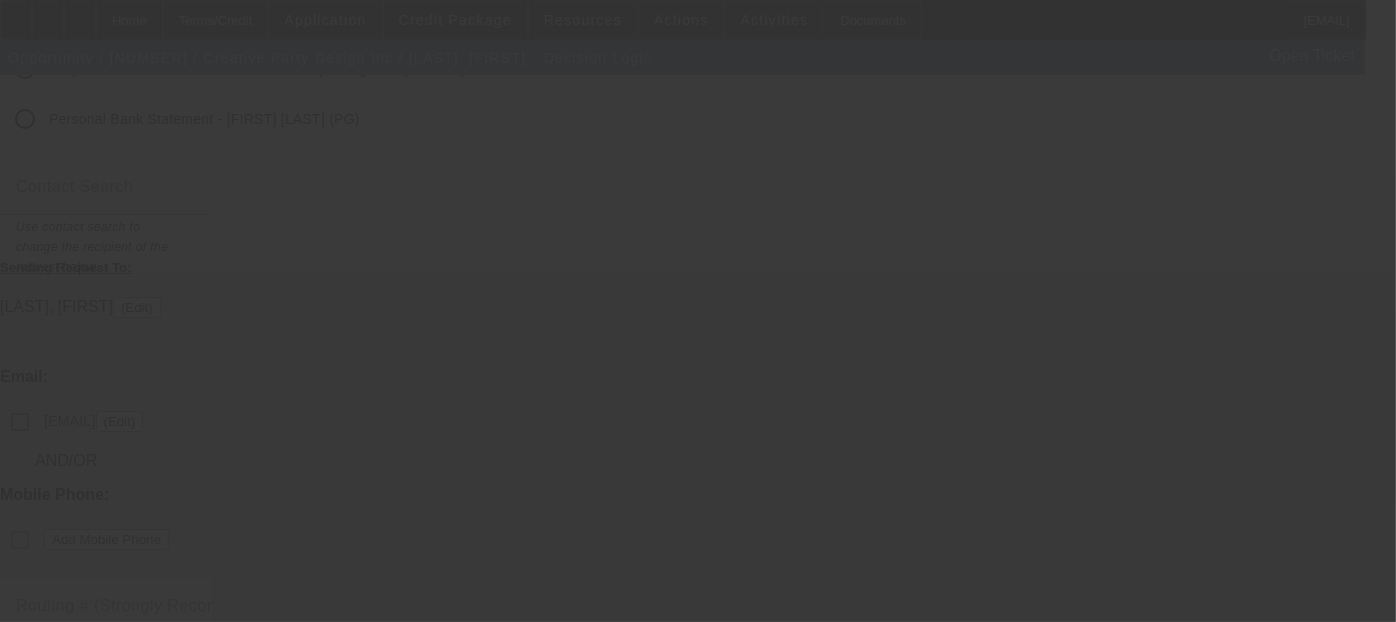 checkbox on "false" 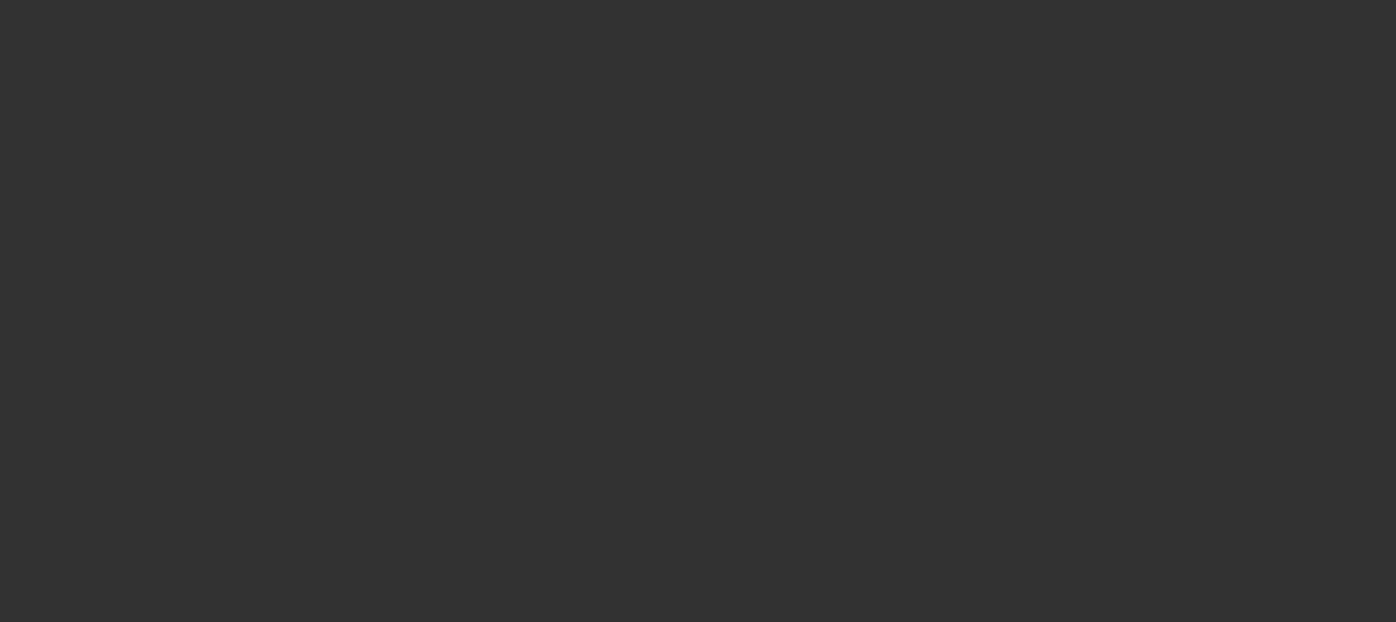 scroll, scrollTop: 0, scrollLeft: 0, axis: both 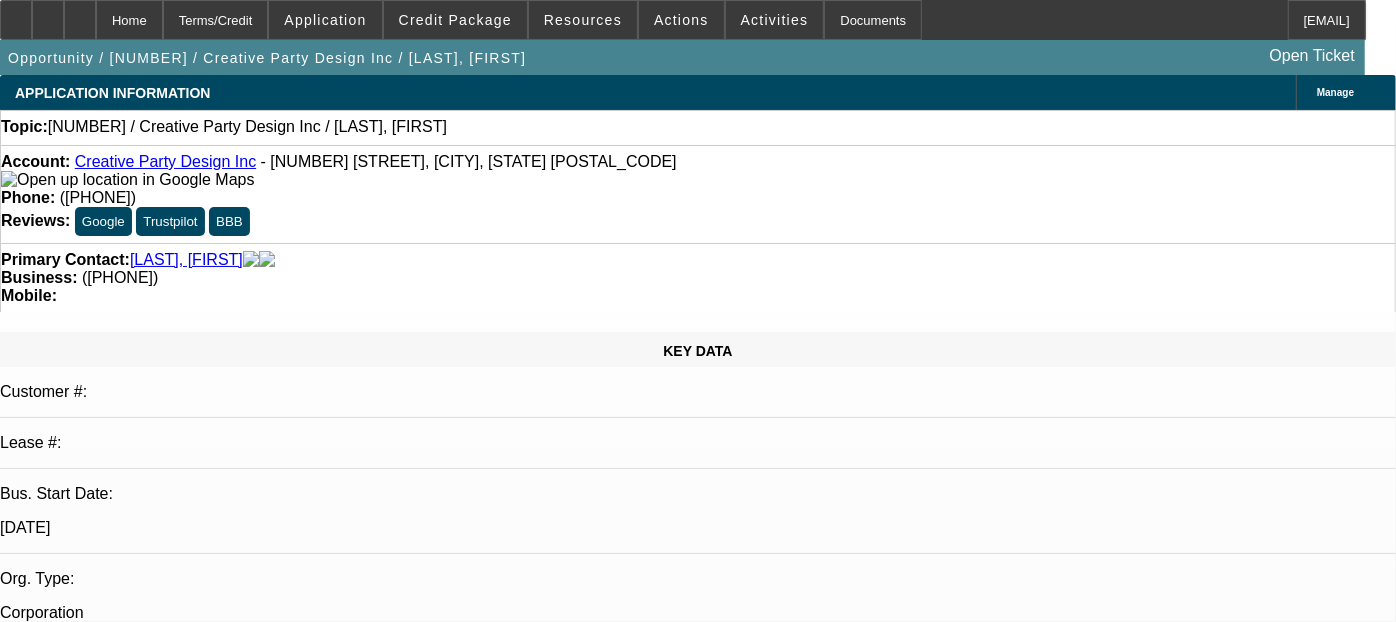 select on "0" 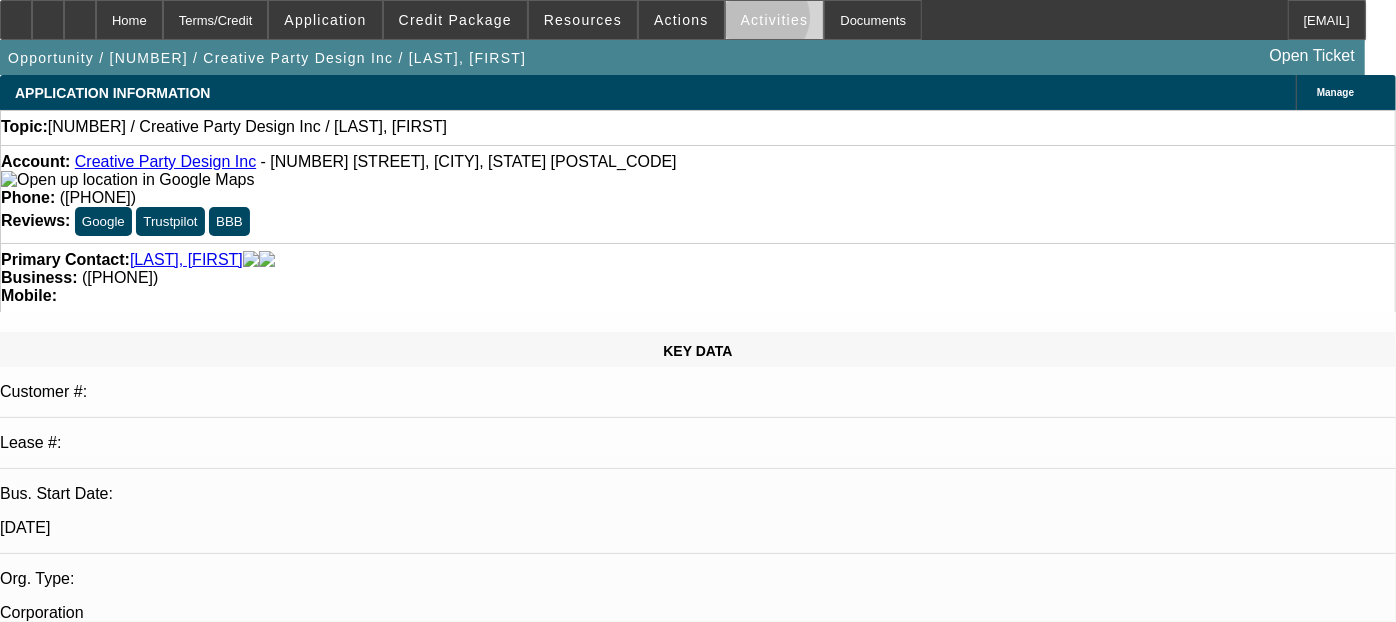 click on "Activities" at bounding box center [775, 20] 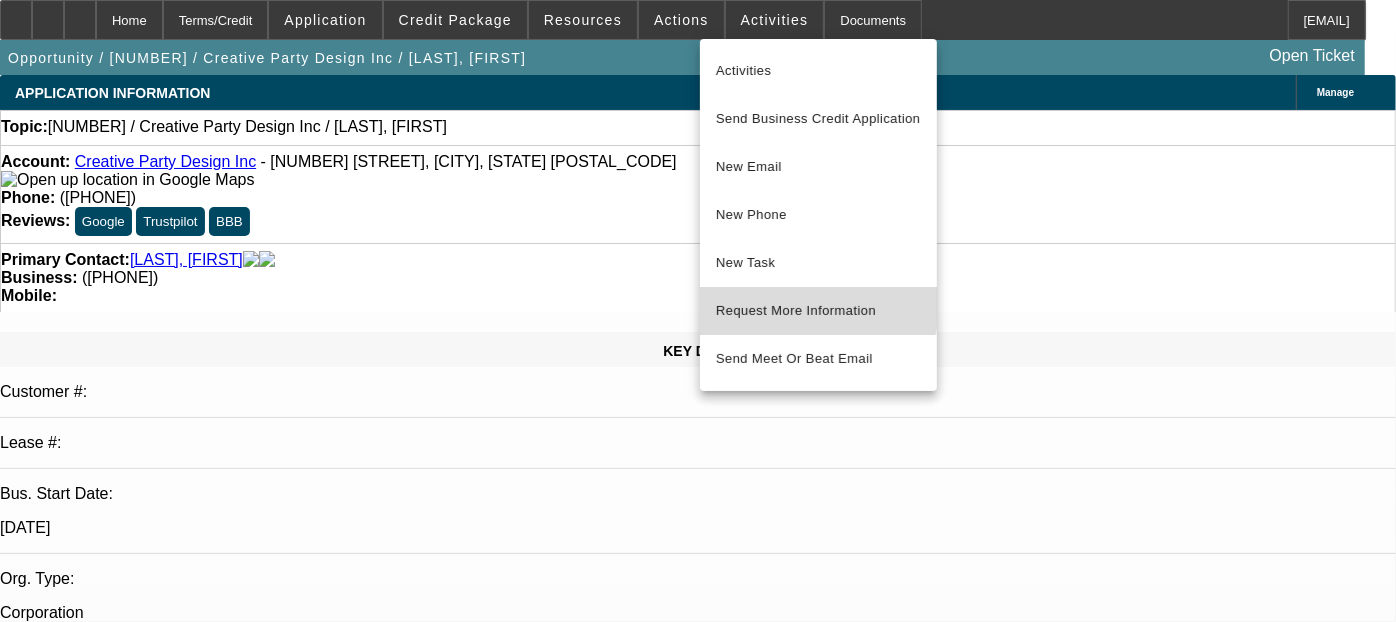 click on "Request More Information" at bounding box center [818, 311] 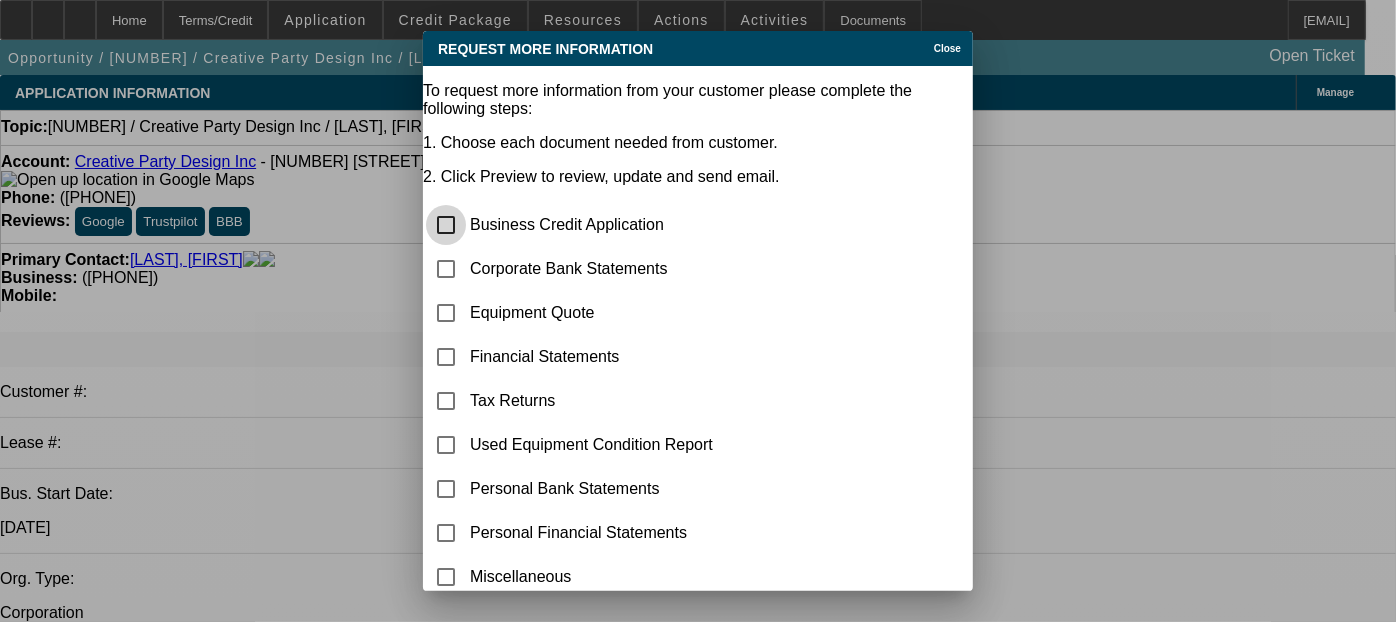 scroll, scrollTop: 311, scrollLeft: 0, axis: vertical 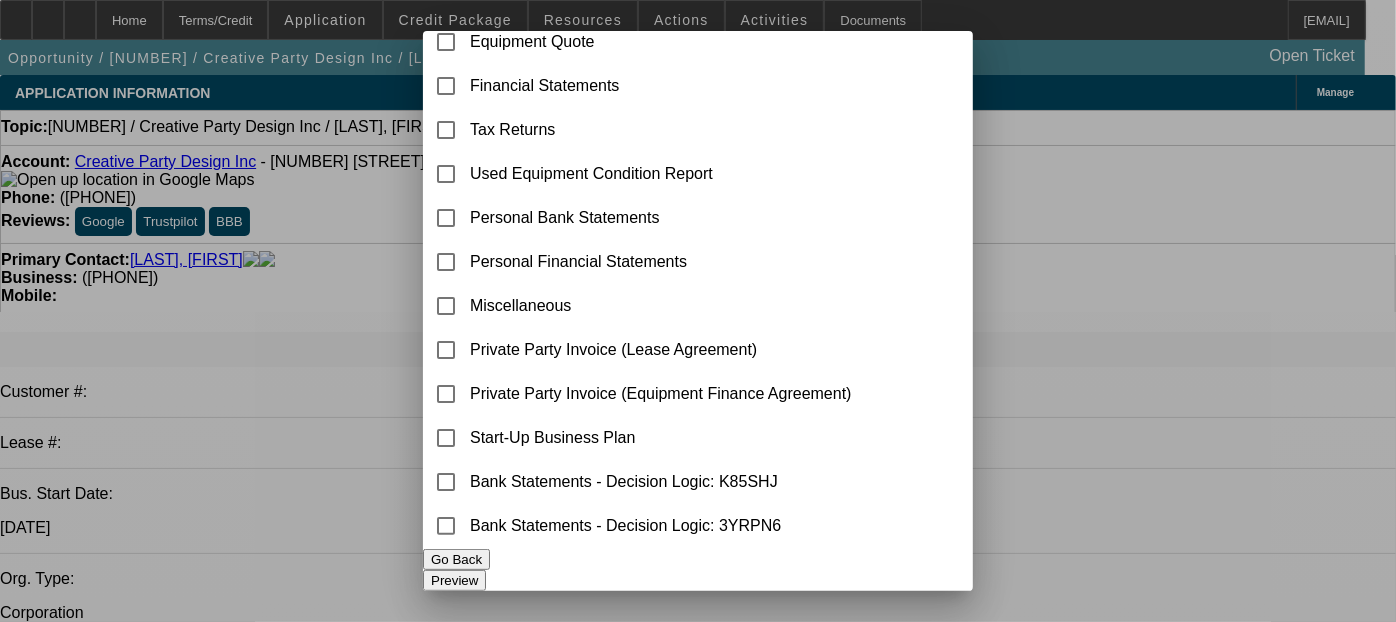 click on "Go Back" at bounding box center [456, 559] 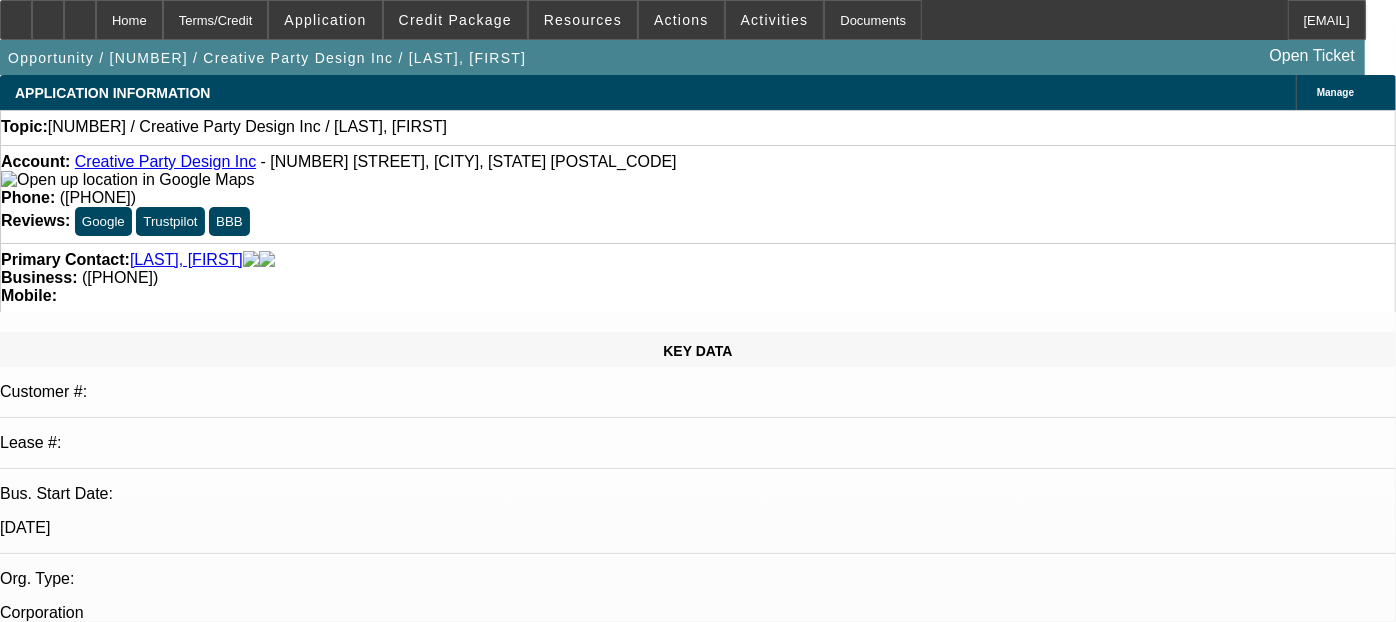 click on "Welcome to Beacon Funding Corporation - Business Bank Account Verification" at bounding box center [265, 6722] 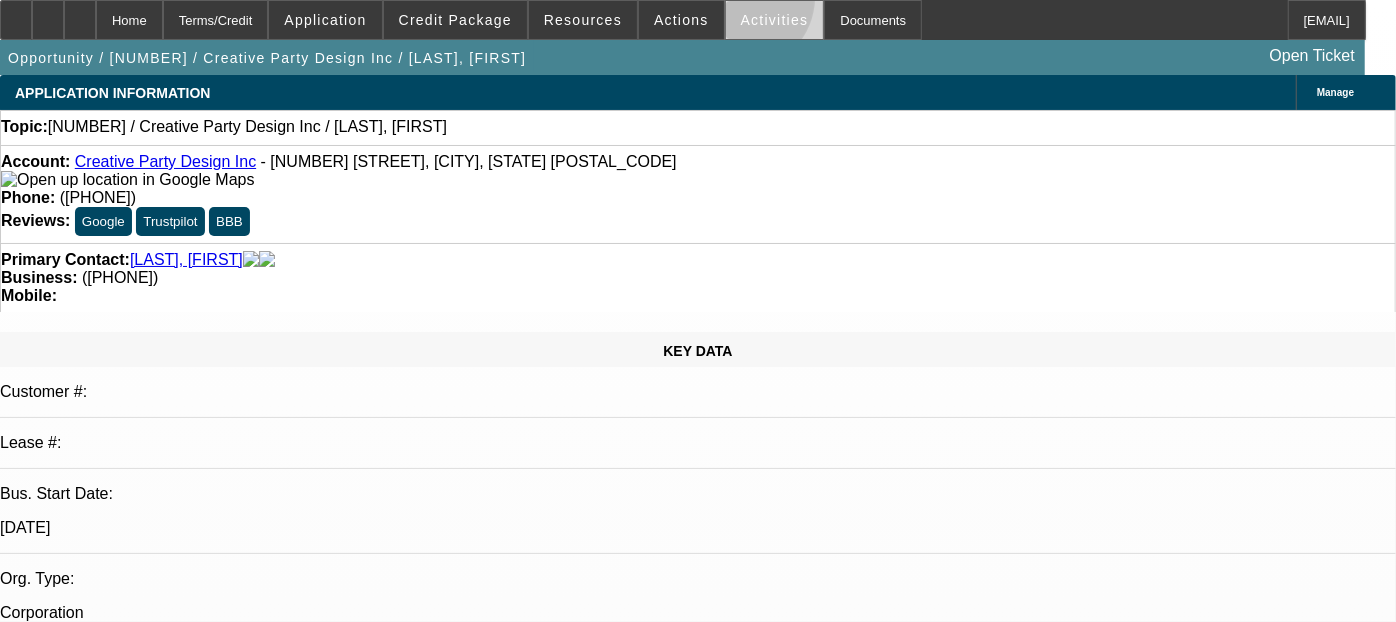 click at bounding box center [775, 20] 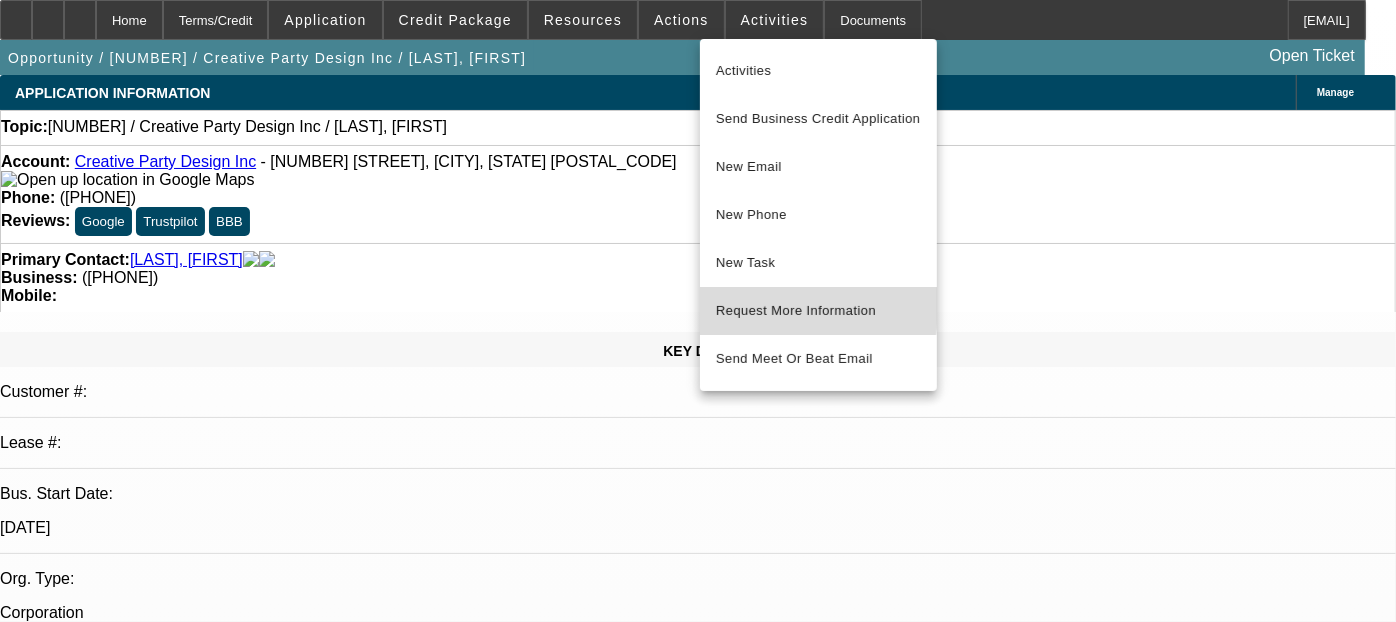 click on "Request More Information" at bounding box center (818, 311) 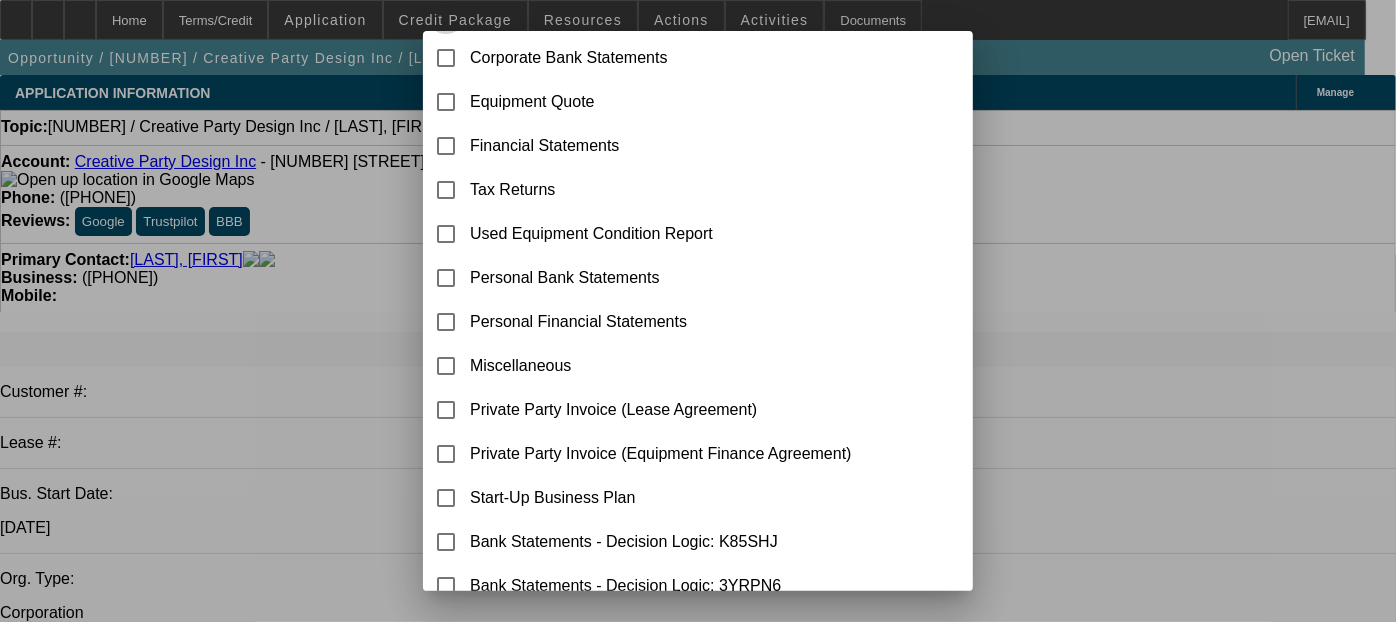 scroll, scrollTop: 311, scrollLeft: 0, axis: vertical 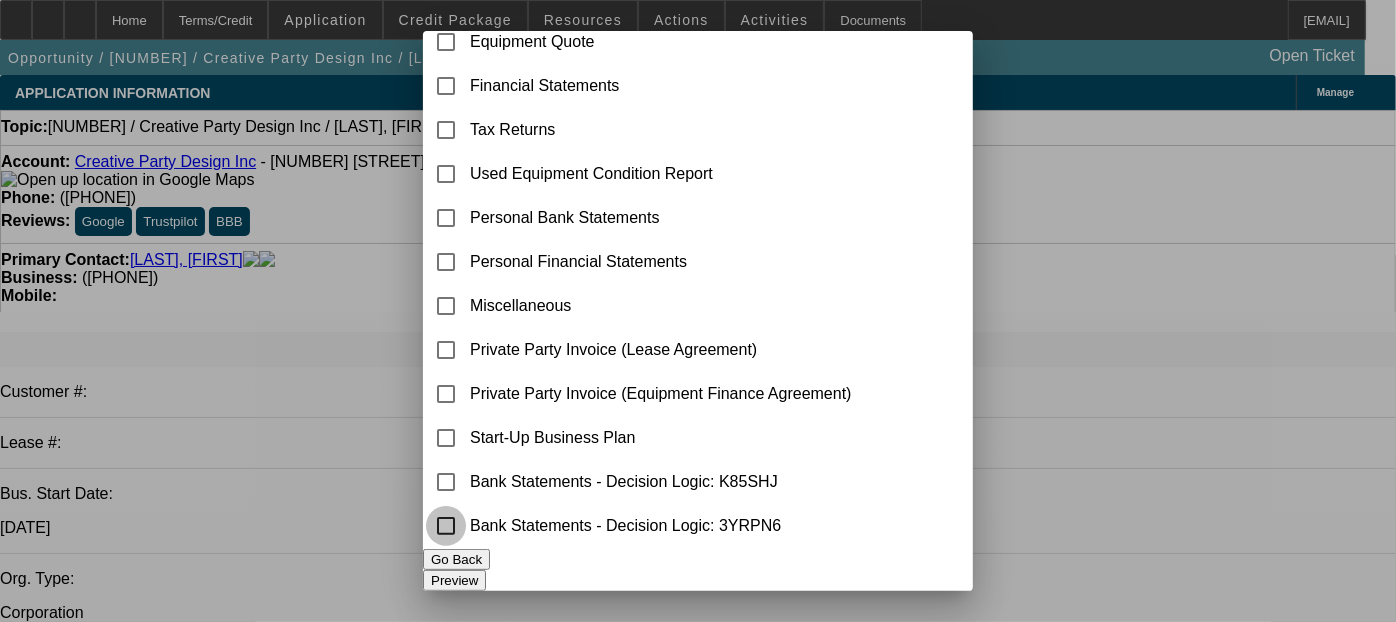 click at bounding box center (446, 526) 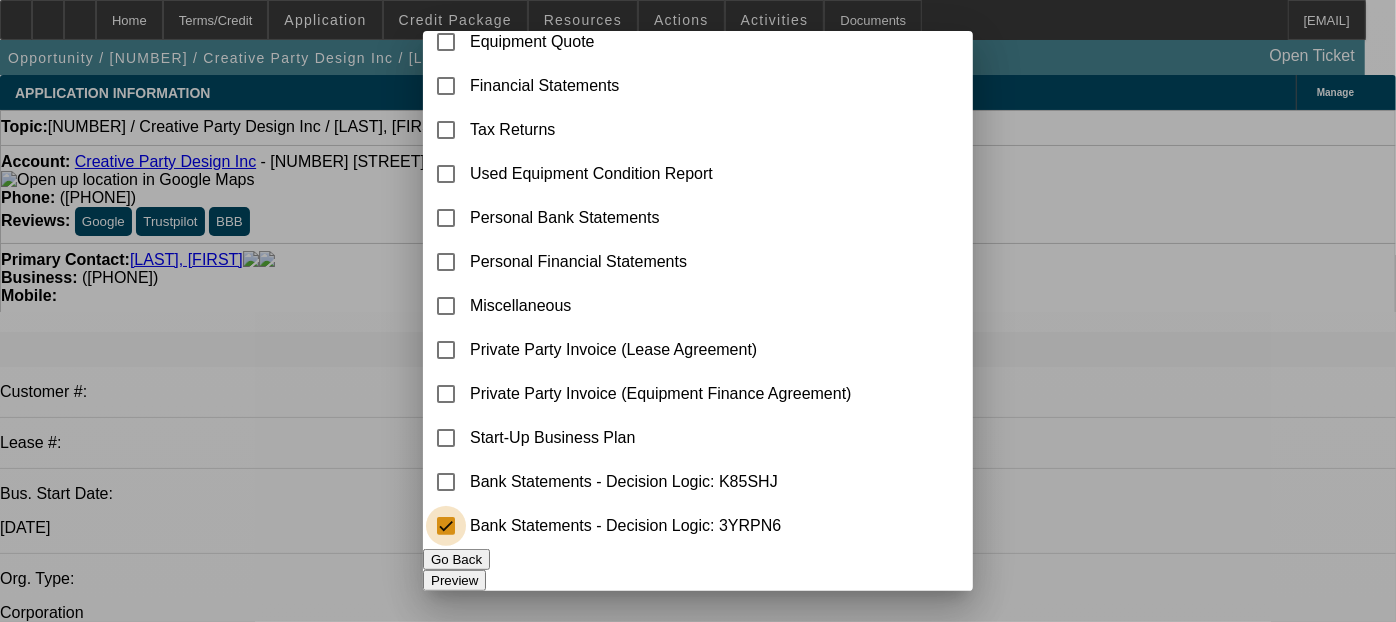 checkbox on "true" 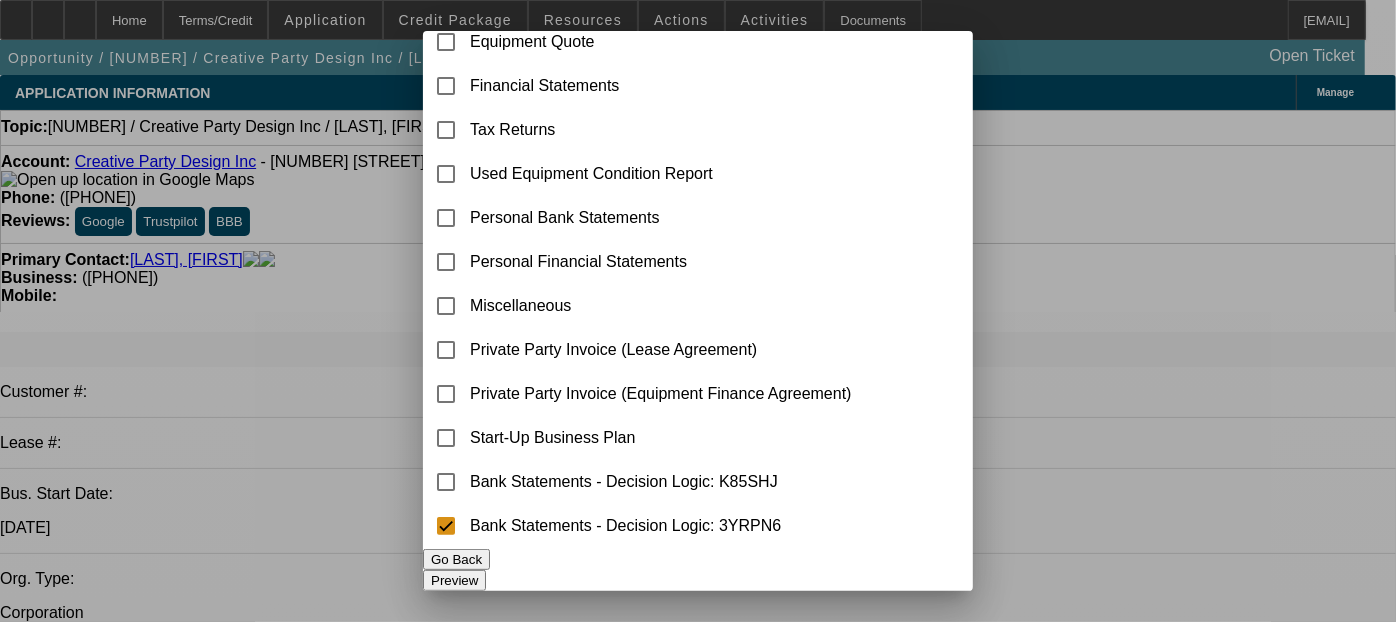 click on "Preview" at bounding box center (454, 580) 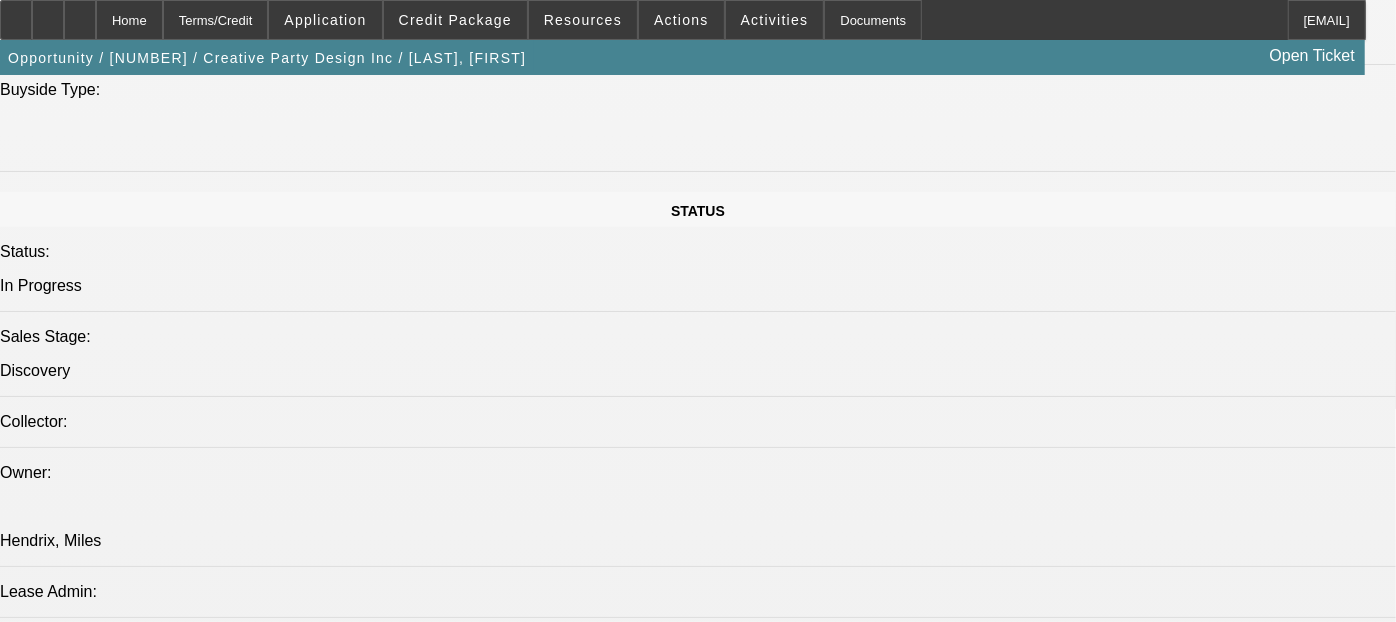 scroll, scrollTop: 2081, scrollLeft: 0, axis: vertical 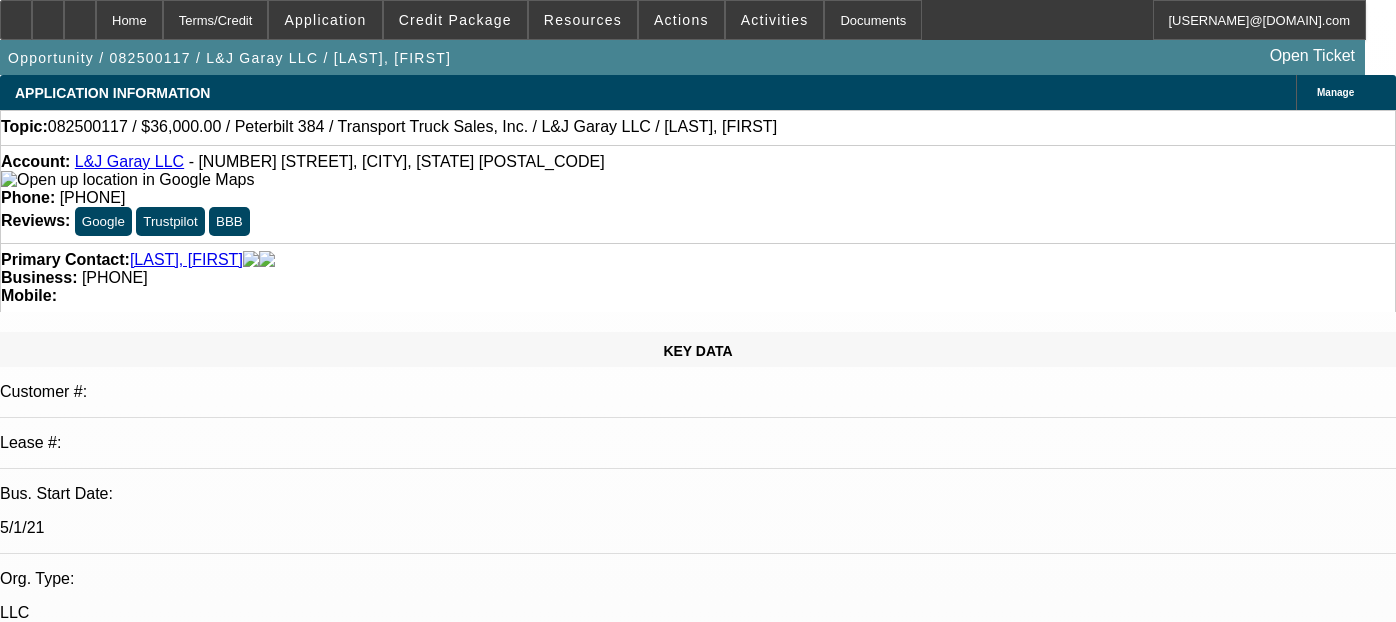 select on "0" 